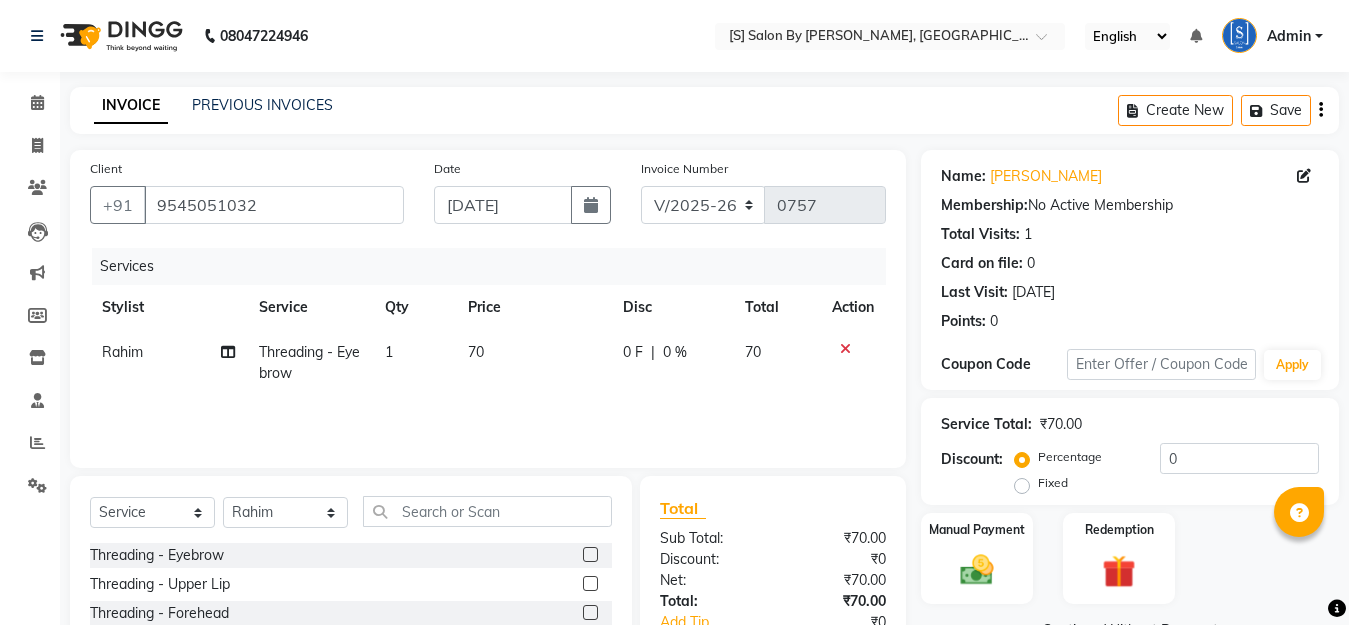 select on "45" 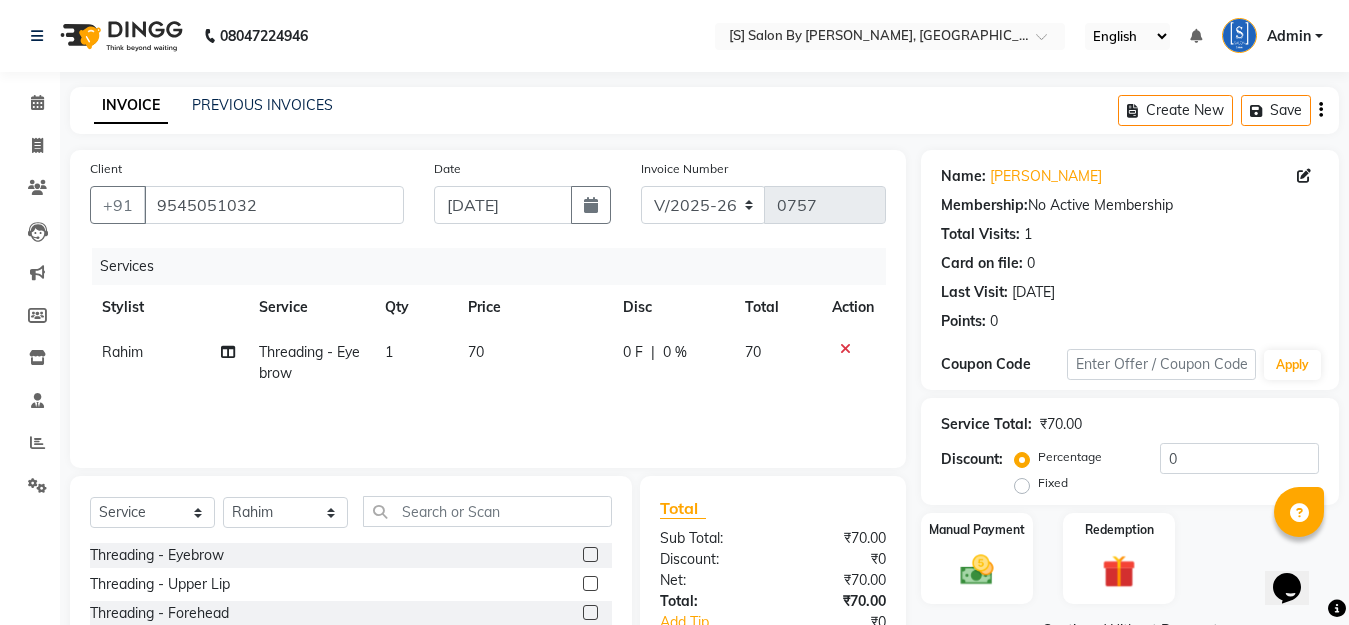 scroll, scrollTop: 0, scrollLeft: 0, axis: both 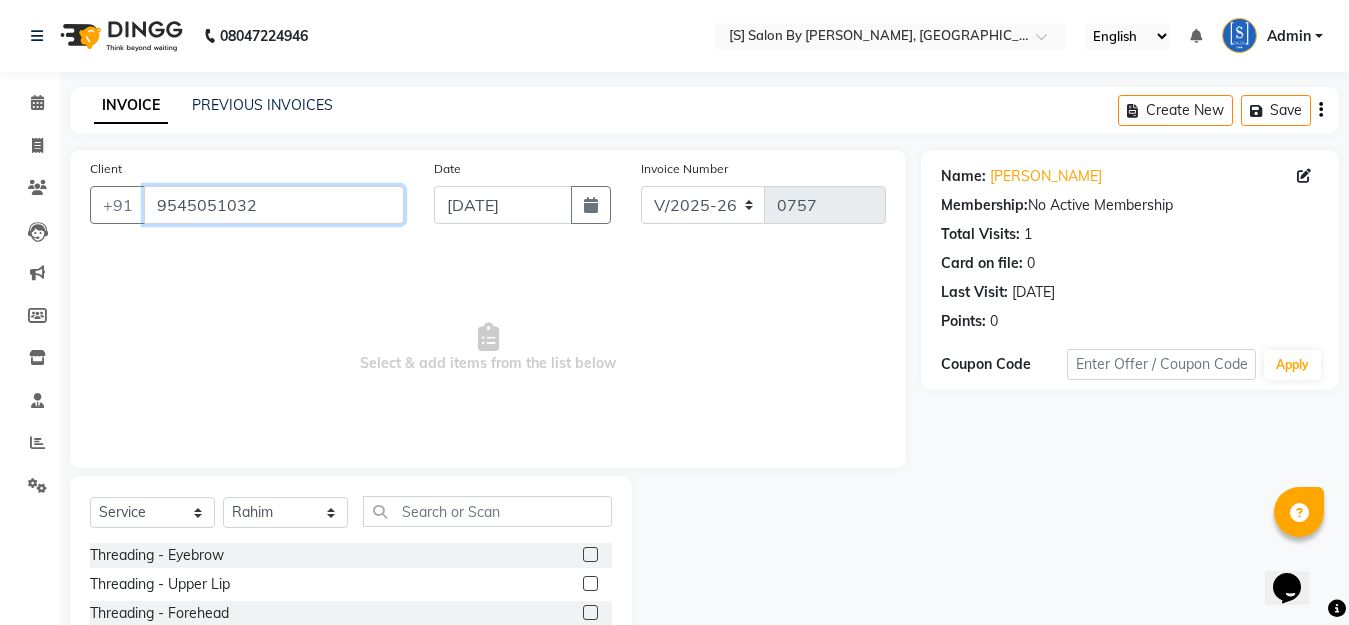 click on "9545051032" at bounding box center [274, 205] 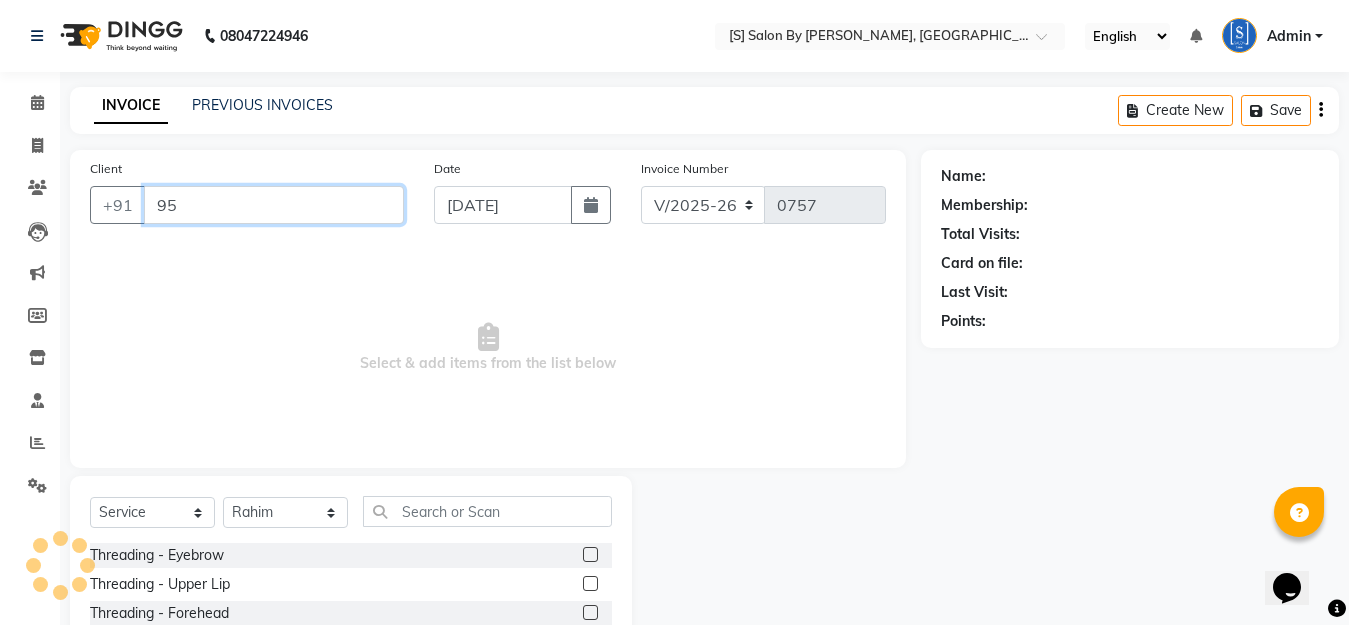 type on "9" 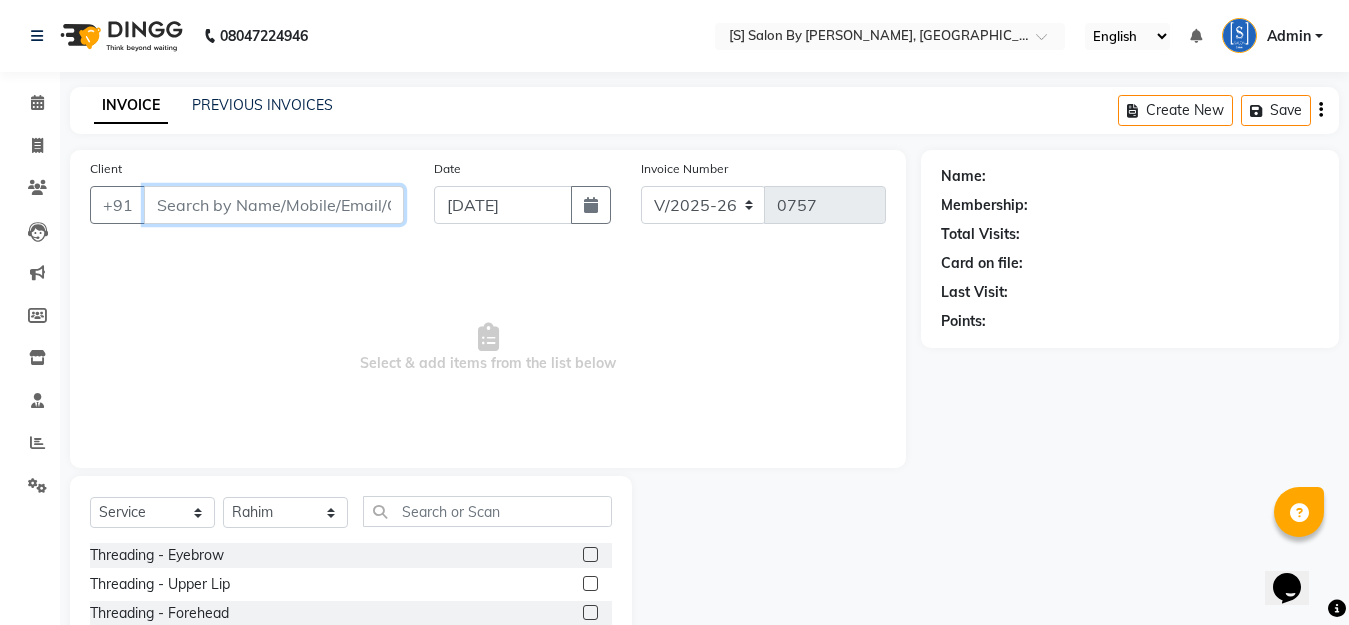 type 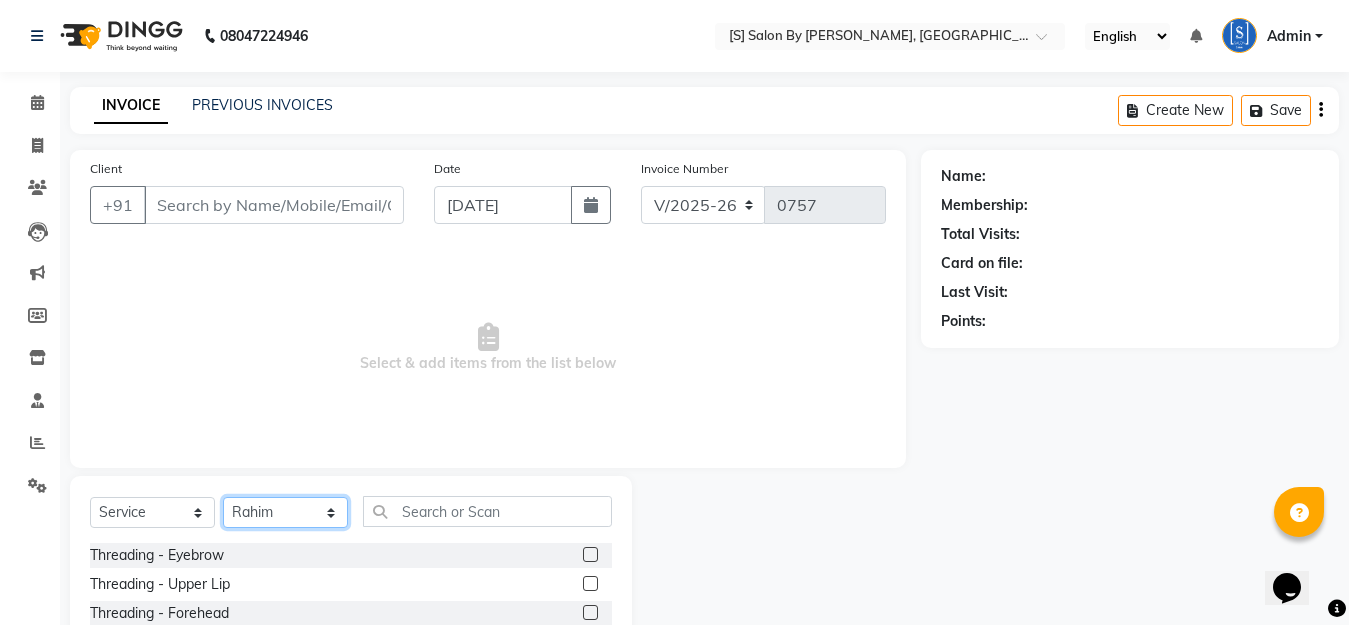 click on "Select Stylist Aarti Beautician Demnao [PERSON_NAME]  [PERSON_NAME]" 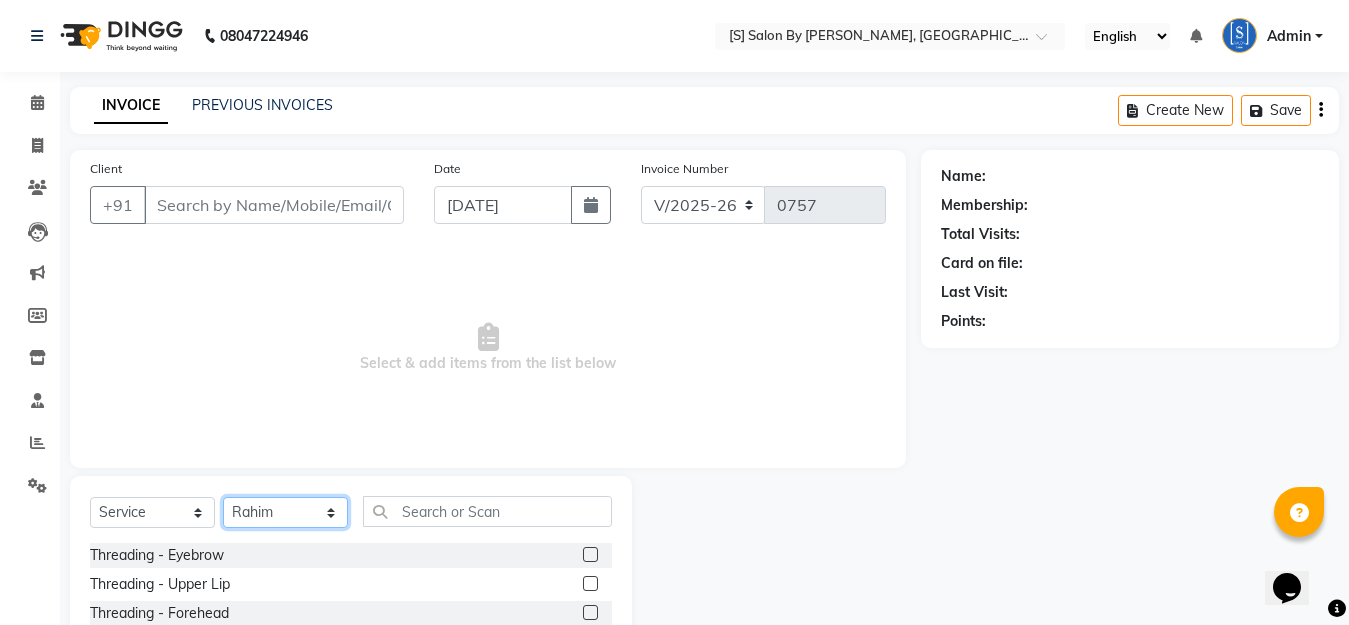 select on "20836" 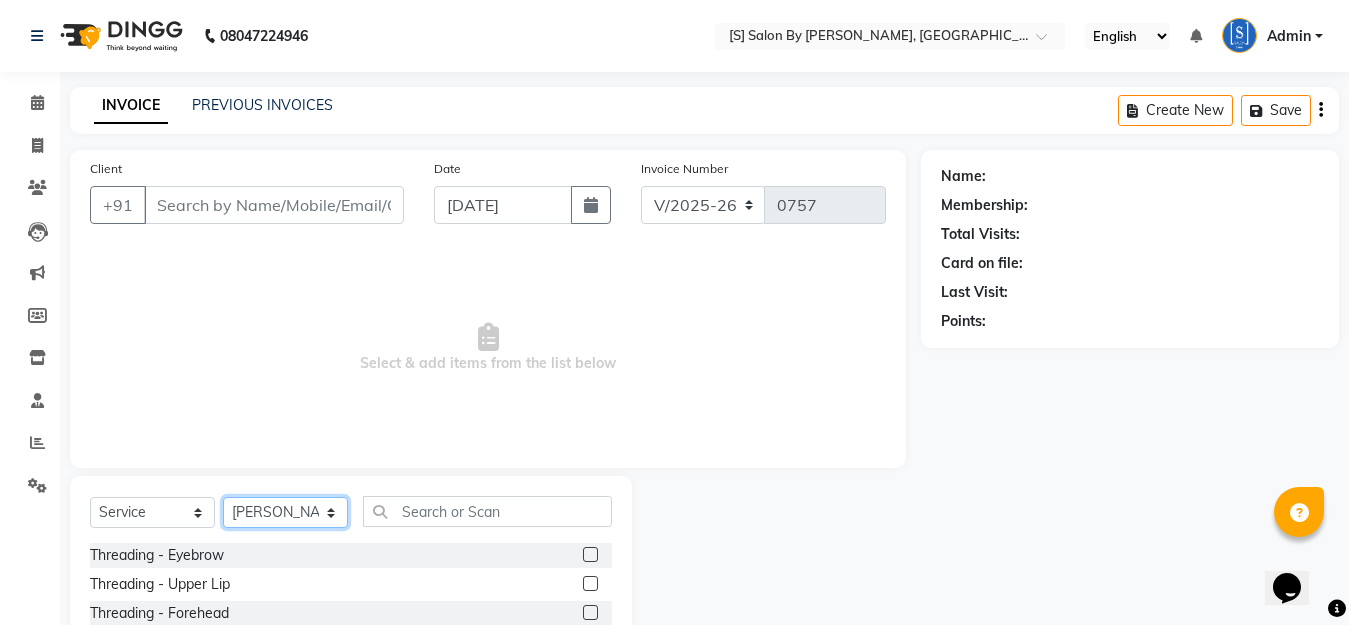 click on "Select Stylist Aarti Beautician Demnao [PERSON_NAME]  [PERSON_NAME]" 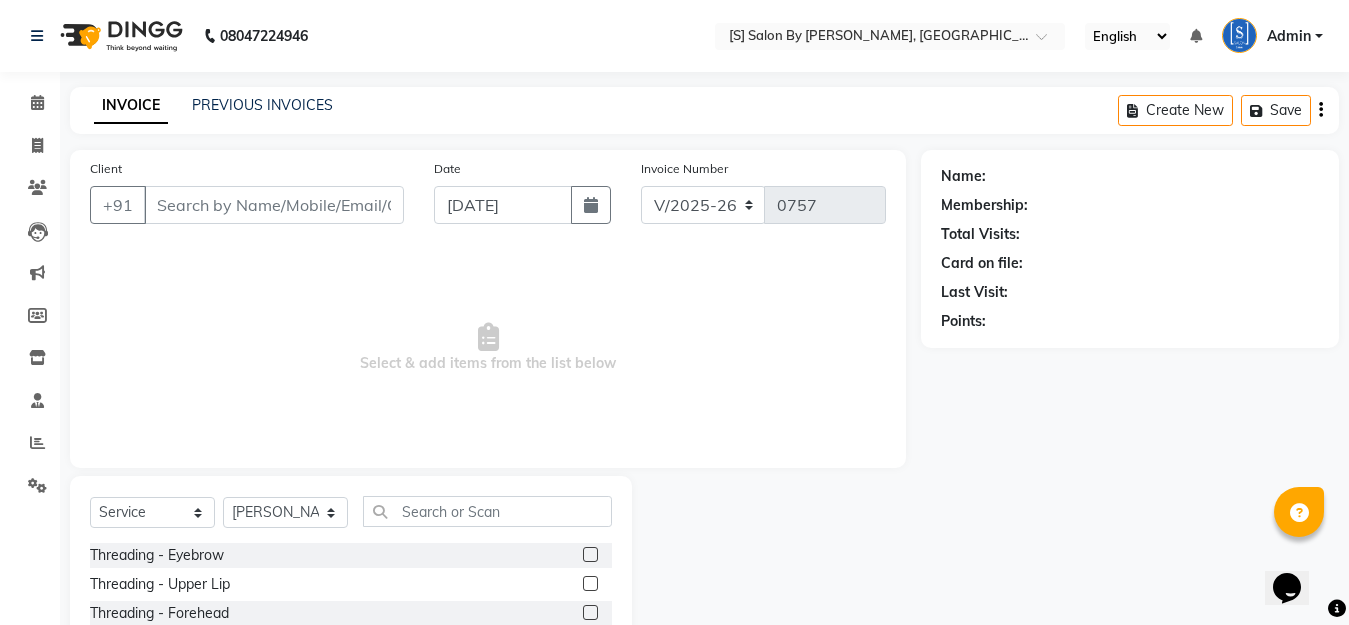 click 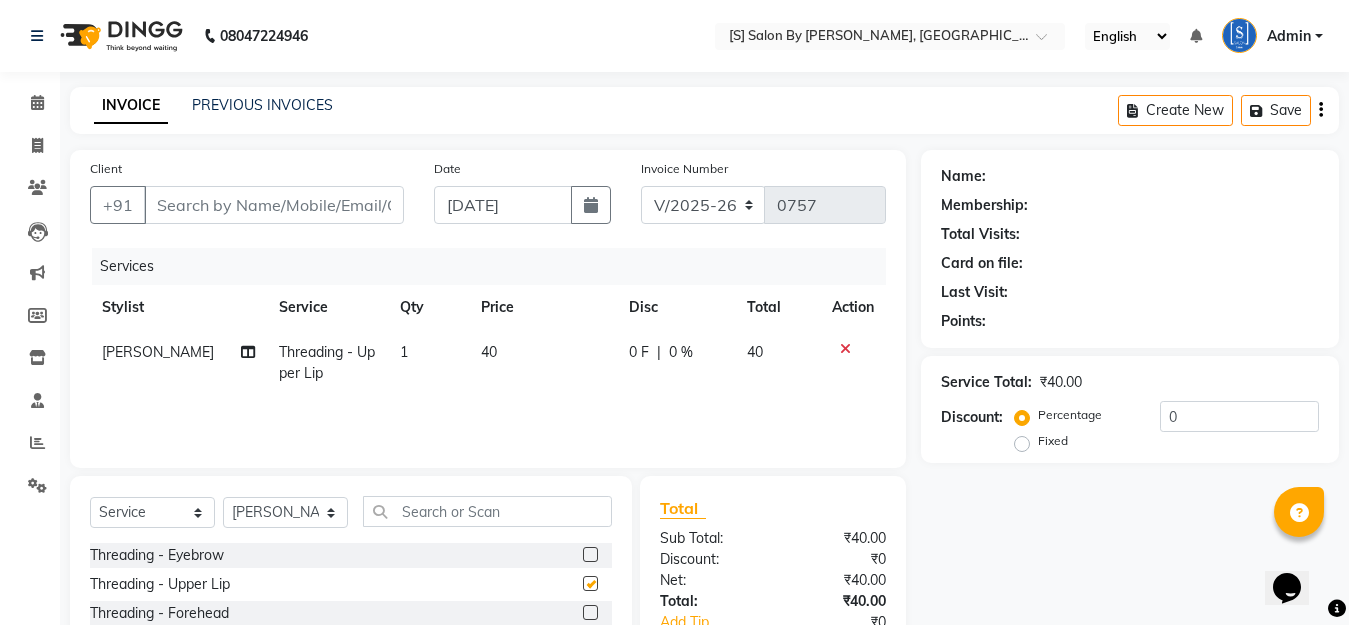 checkbox on "false" 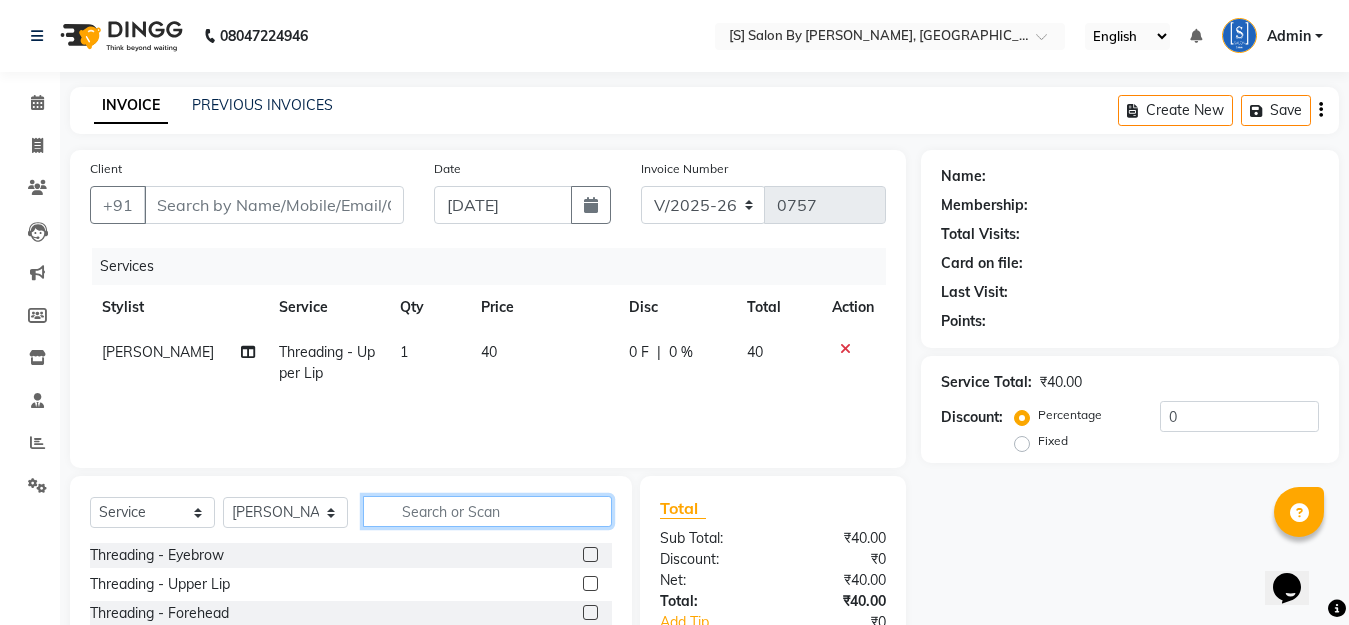 click 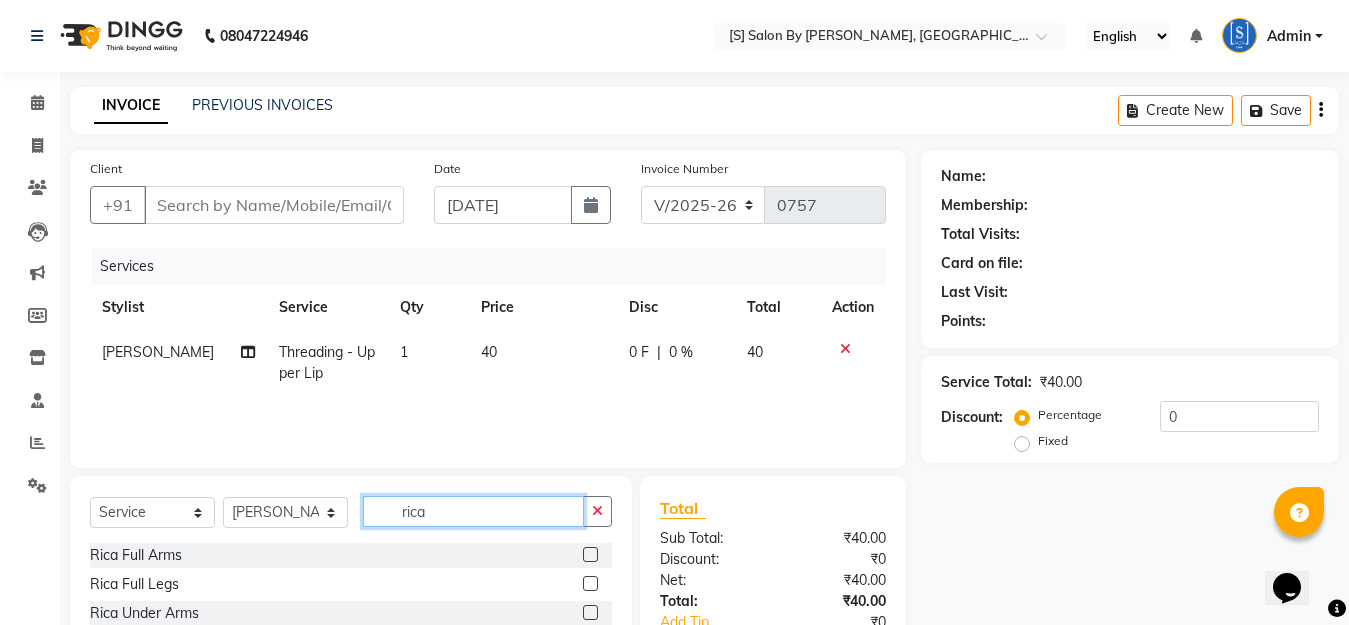 type on "rica" 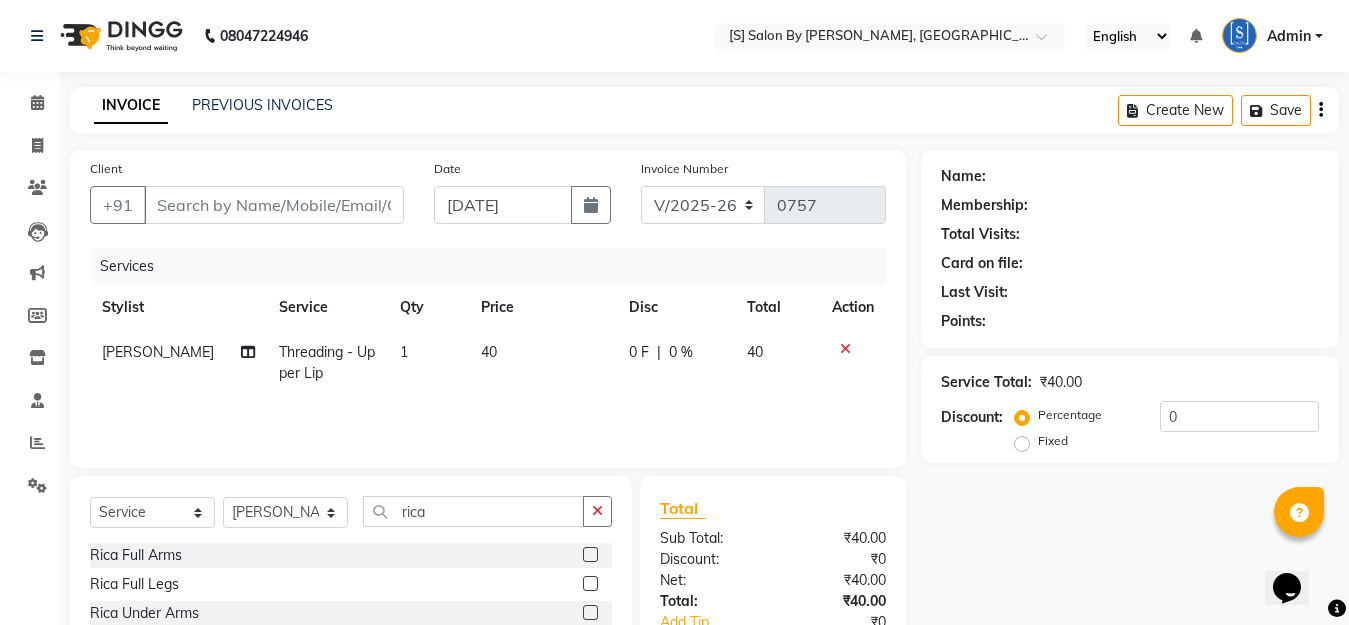 click 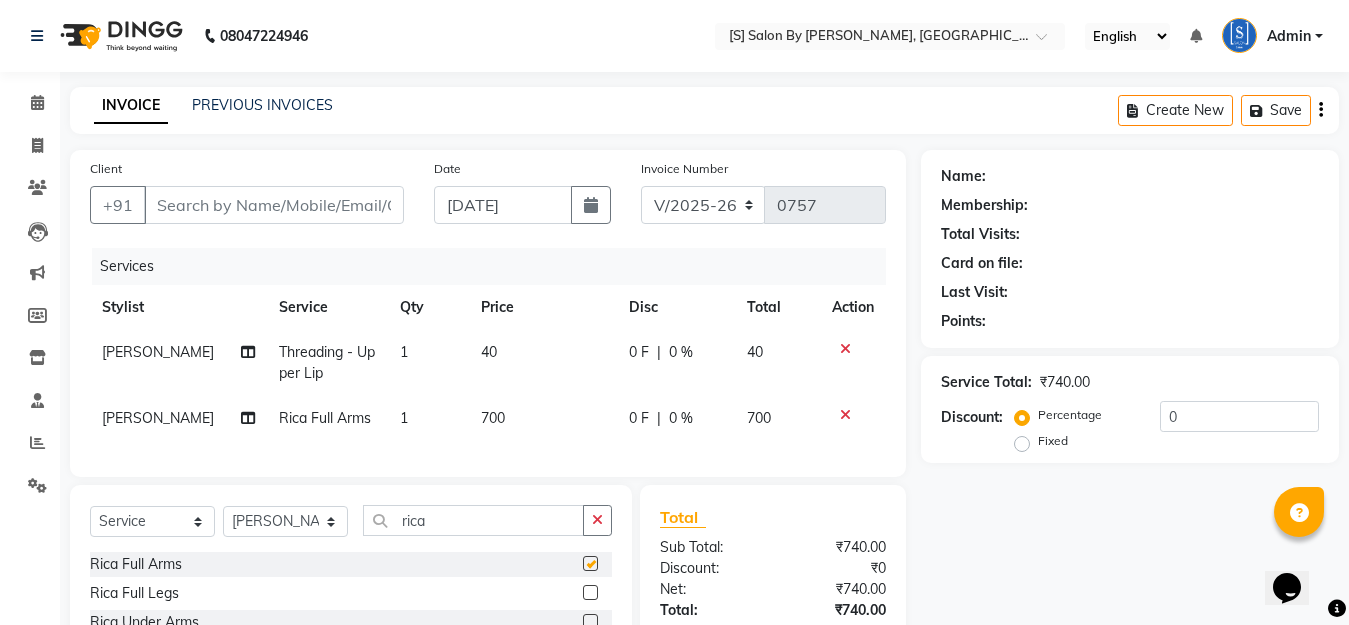 checkbox on "false" 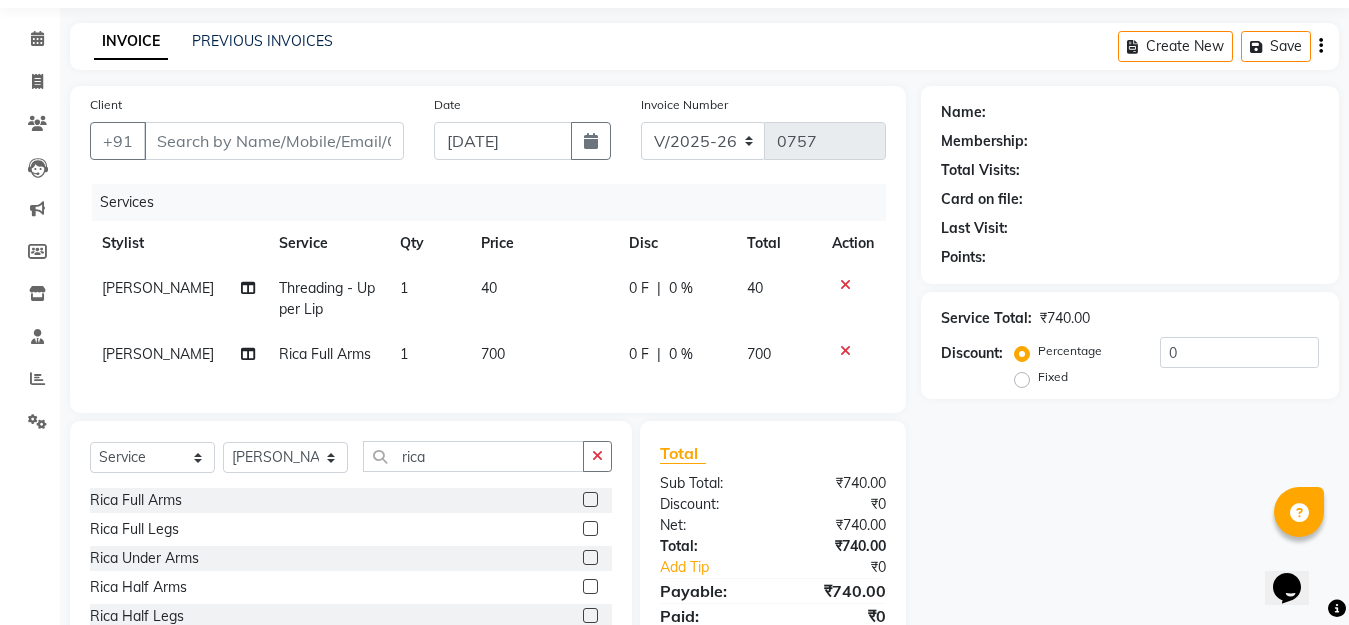 scroll, scrollTop: 100, scrollLeft: 0, axis: vertical 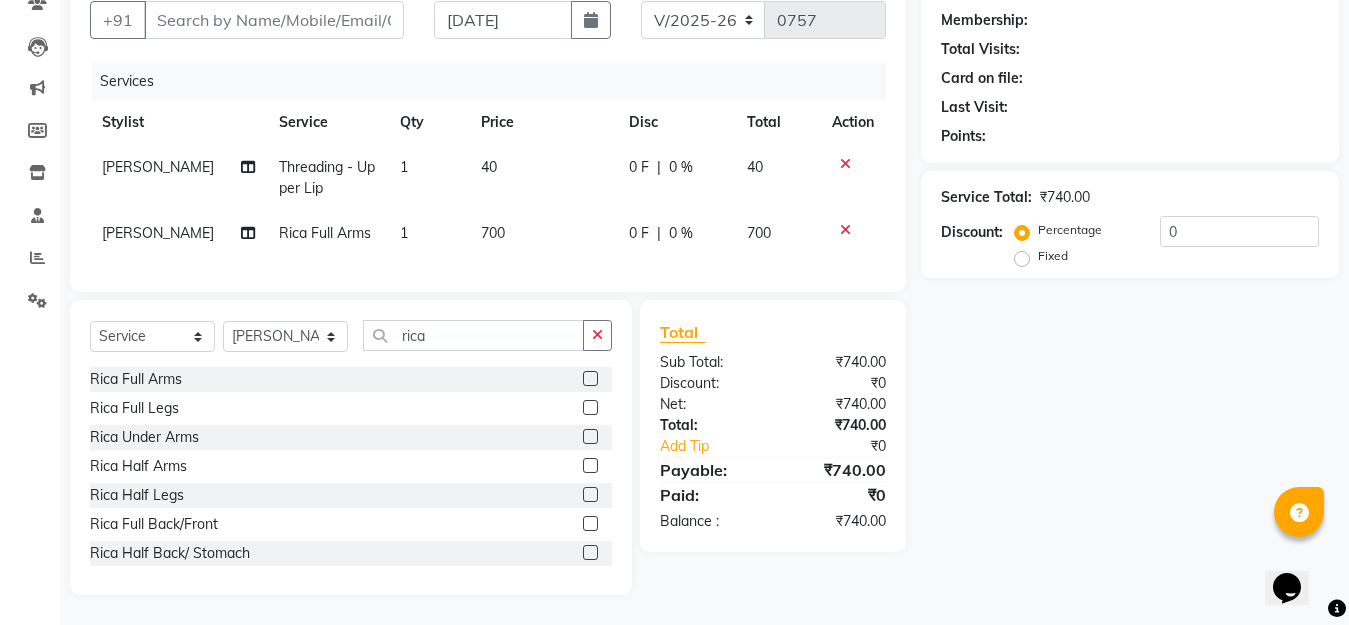 click 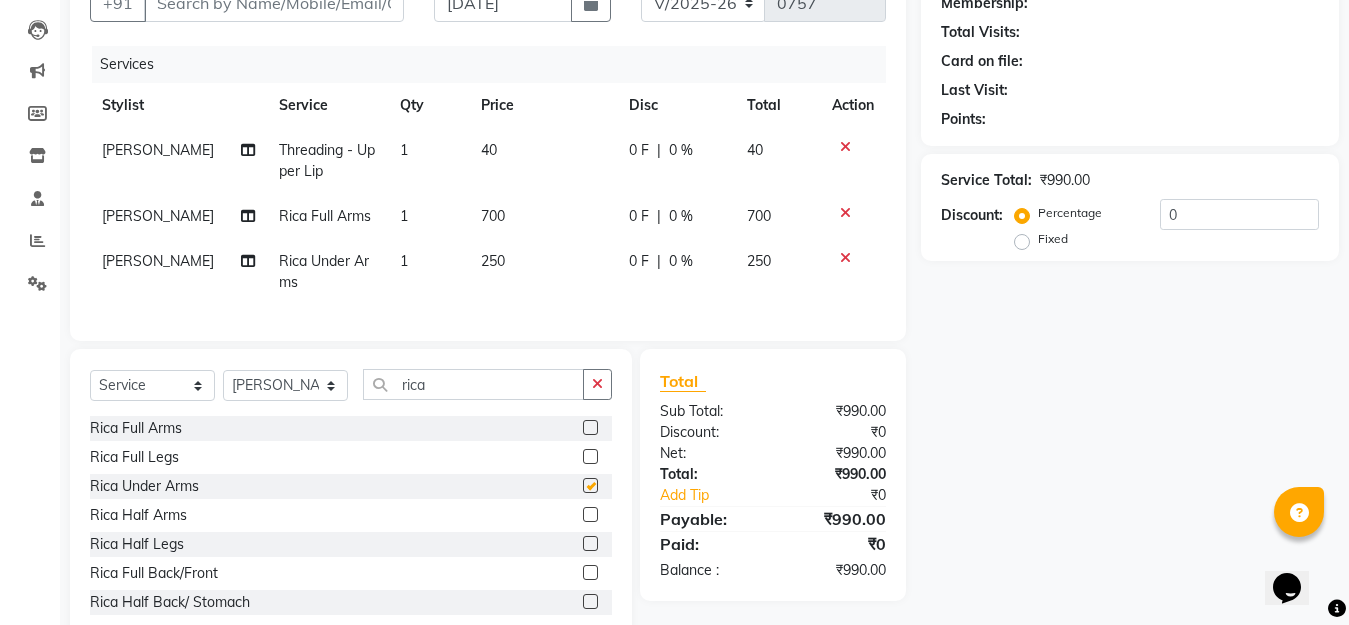 checkbox on "false" 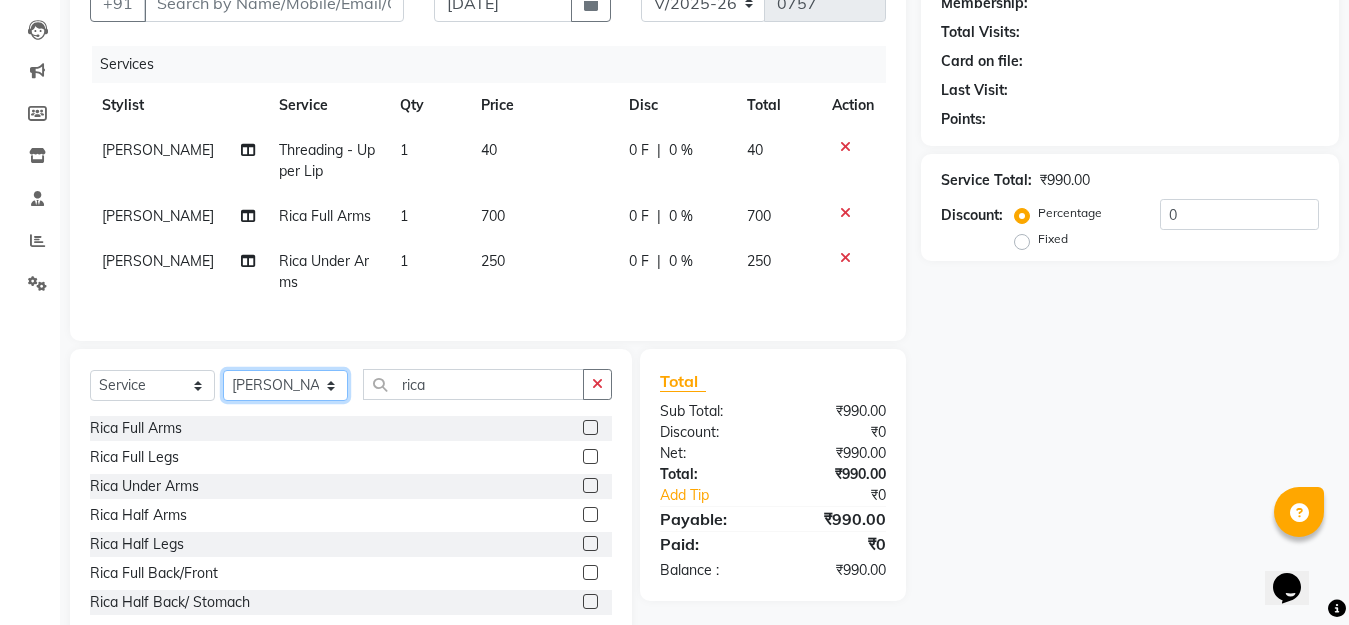 click on "Select Stylist Aarti Beautician Demnao [PERSON_NAME]  [PERSON_NAME]" 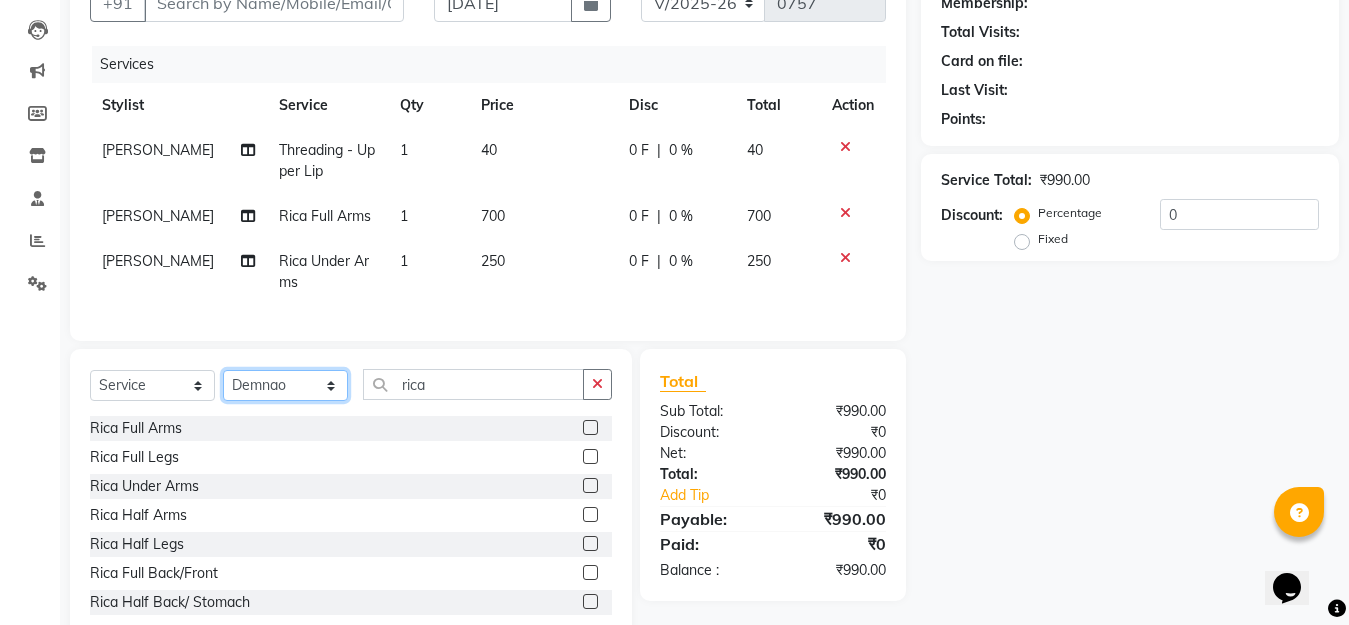 click on "Select Stylist Aarti Beautician Demnao [PERSON_NAME]  [PERSON_NAME]" 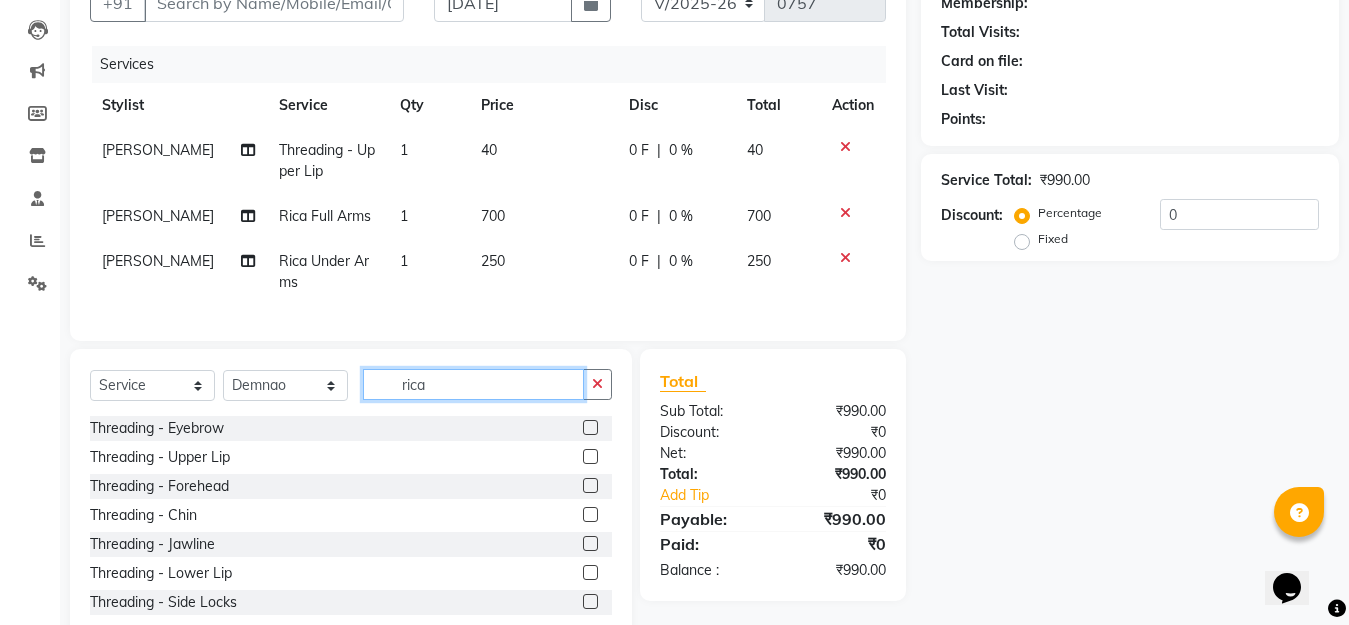 click on "rica" 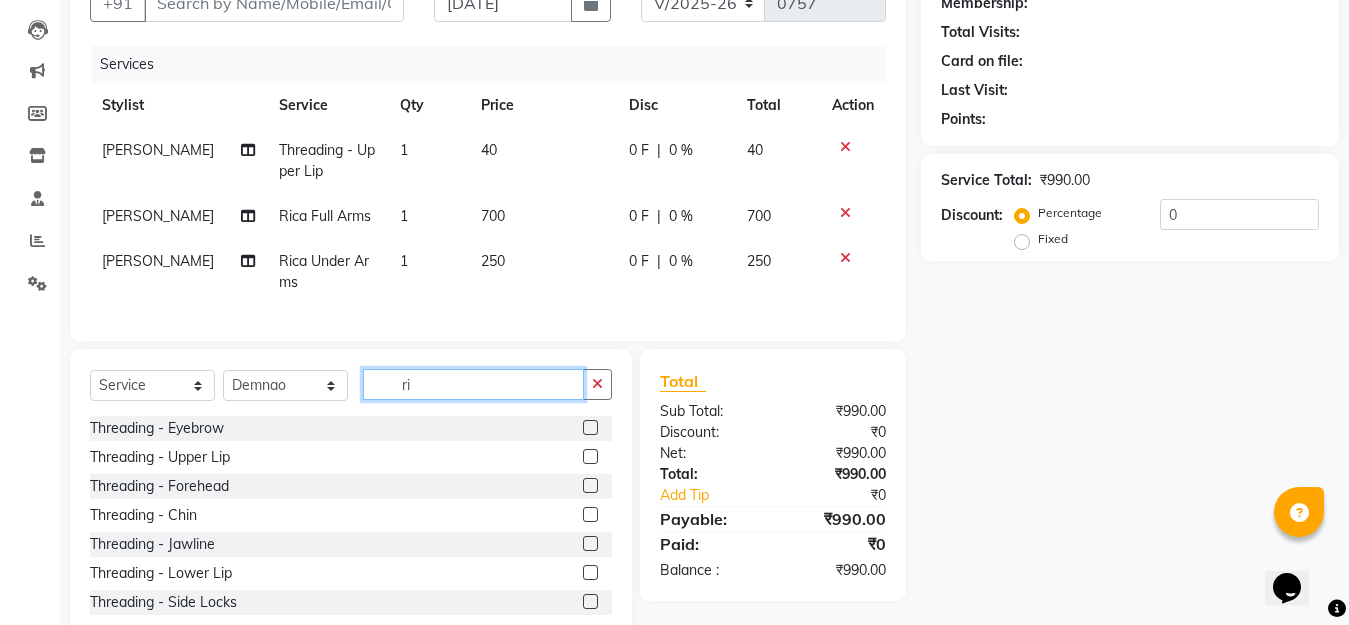 type on "r" 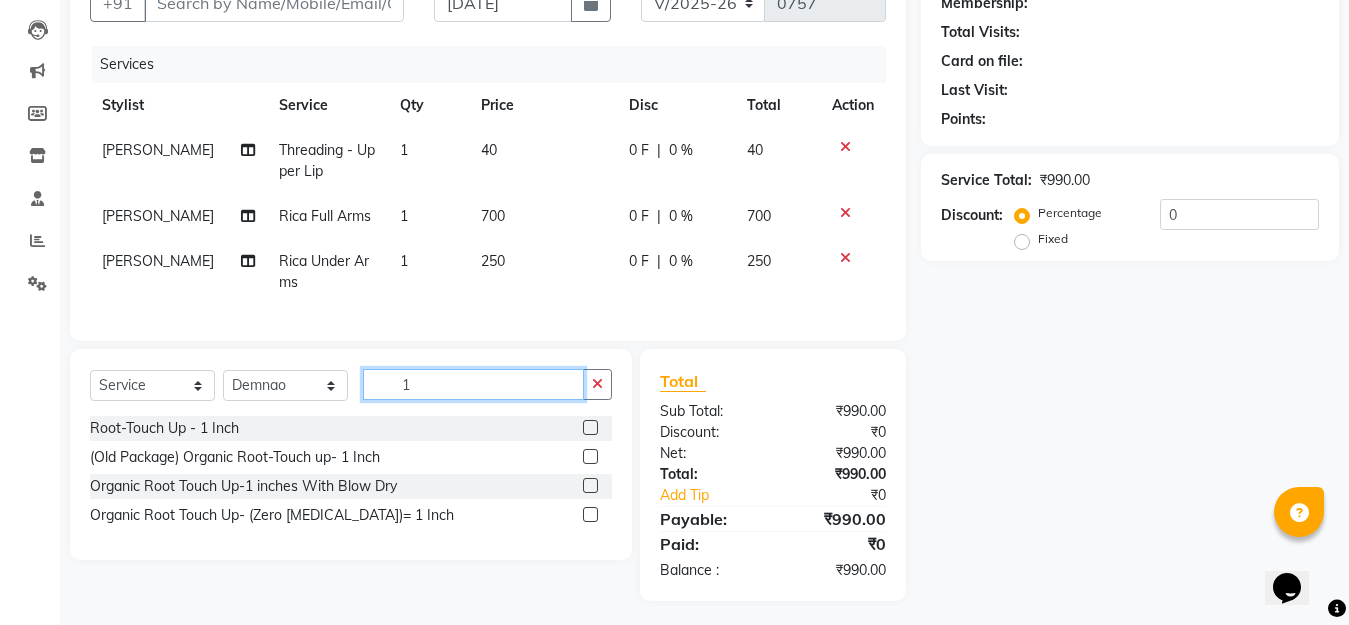 type on "1" 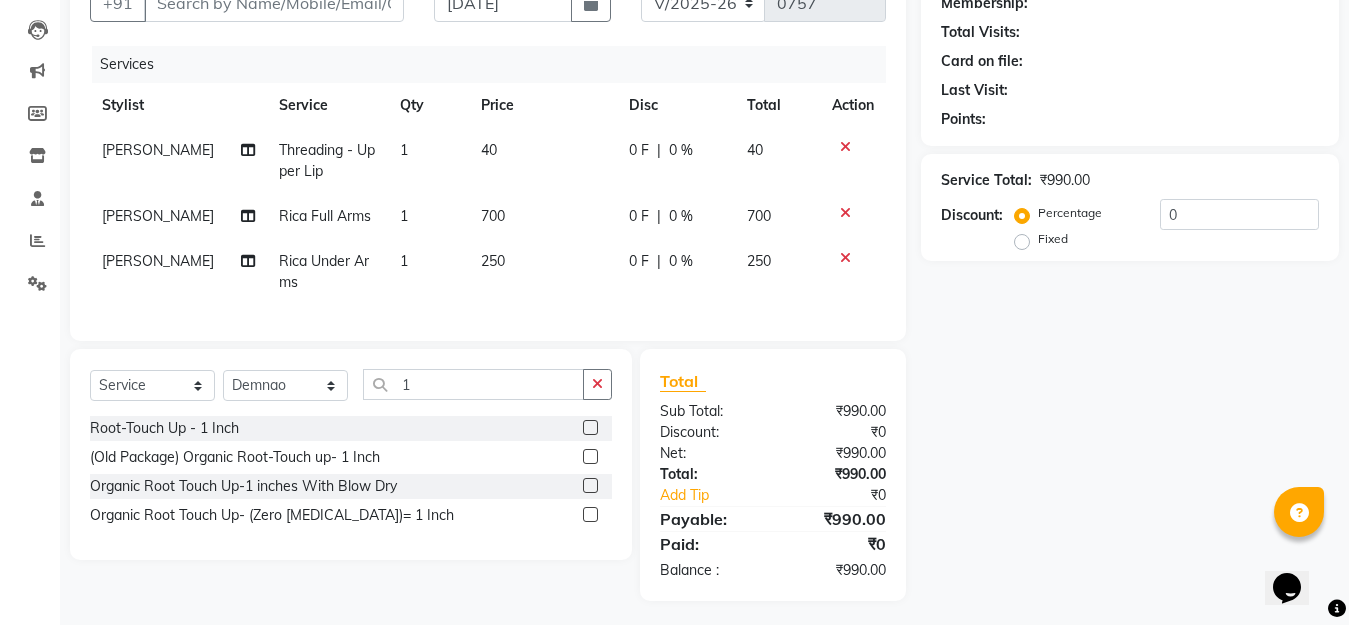 click 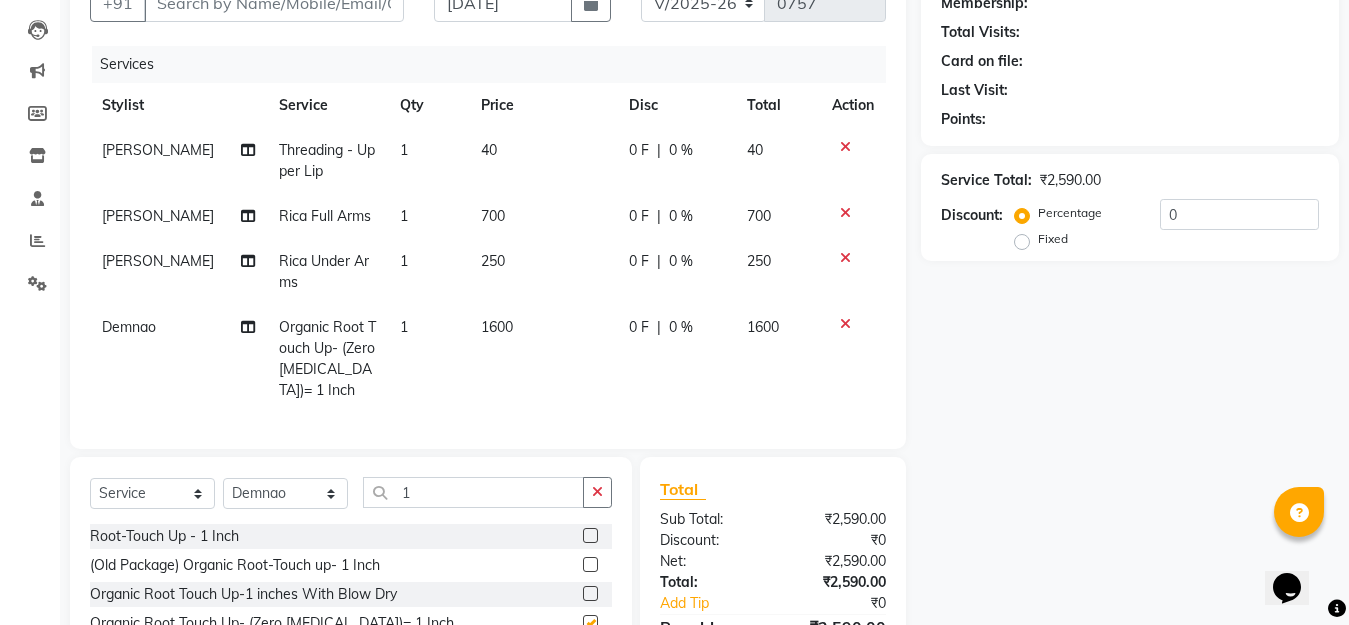 checkbox on "false" 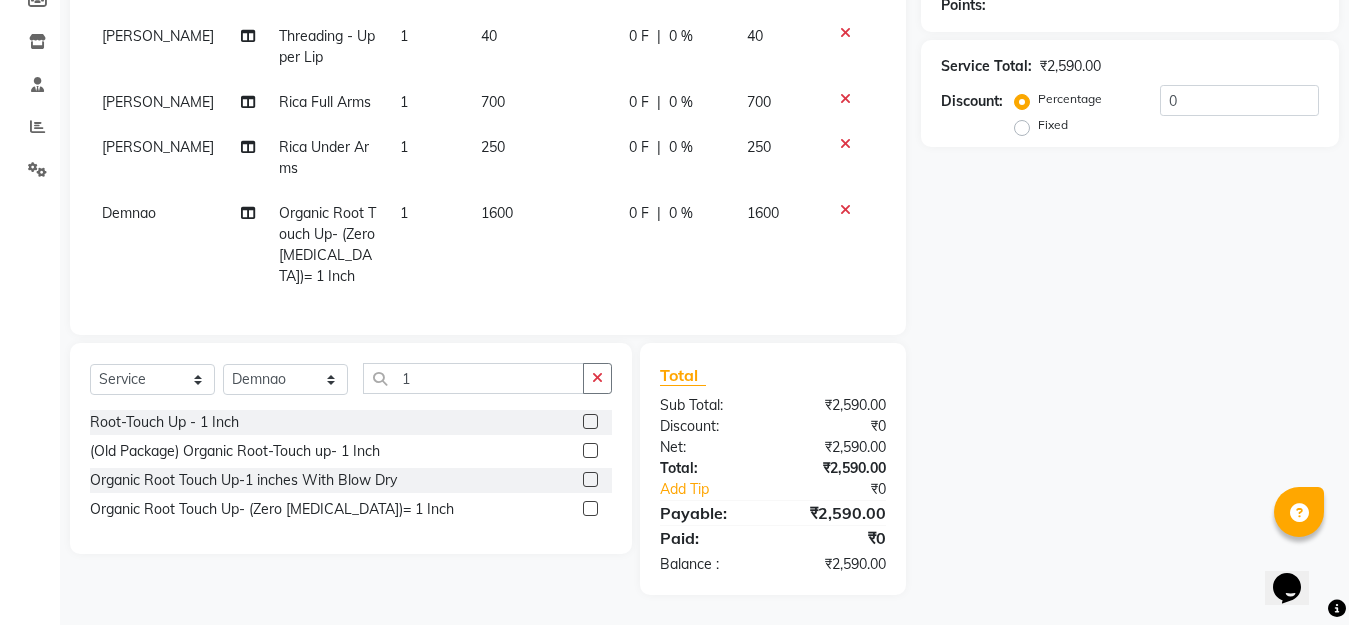 scroll, scrollTop: 333, scrollLeft: 0, axis: vertical 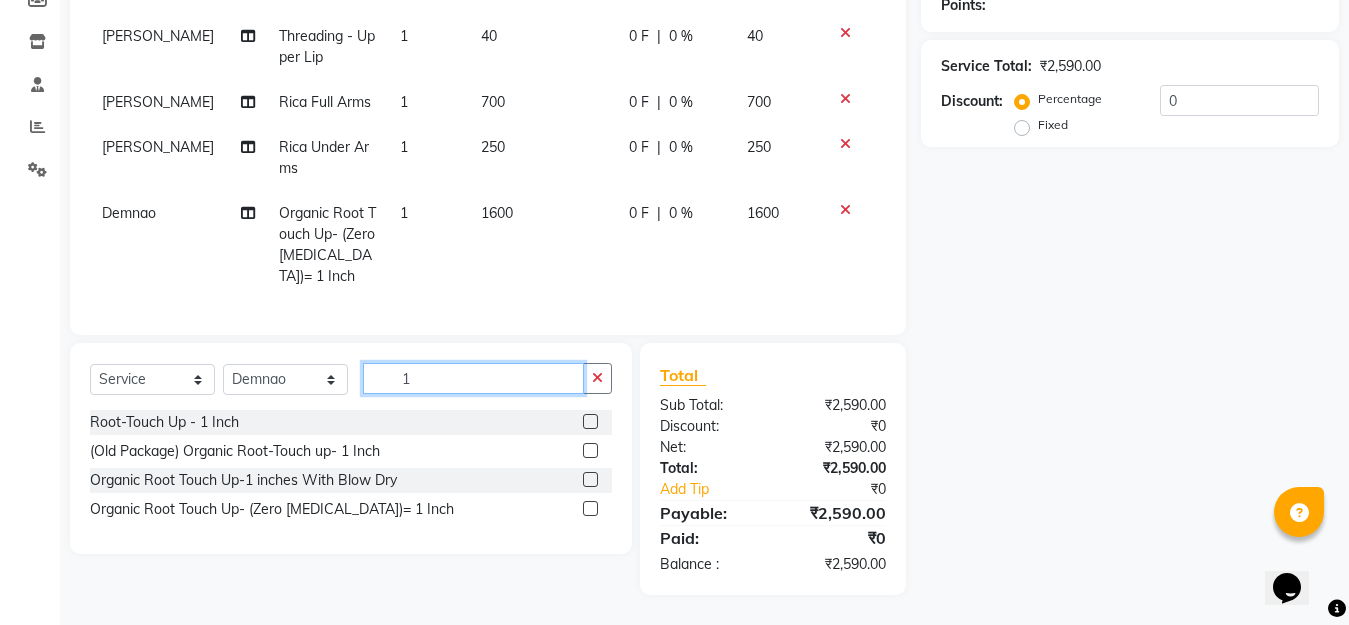 drag, startPoint x: 409, startPoint y: 366, endPoint x: 308, endPoint y: 346, distance: 102.96116 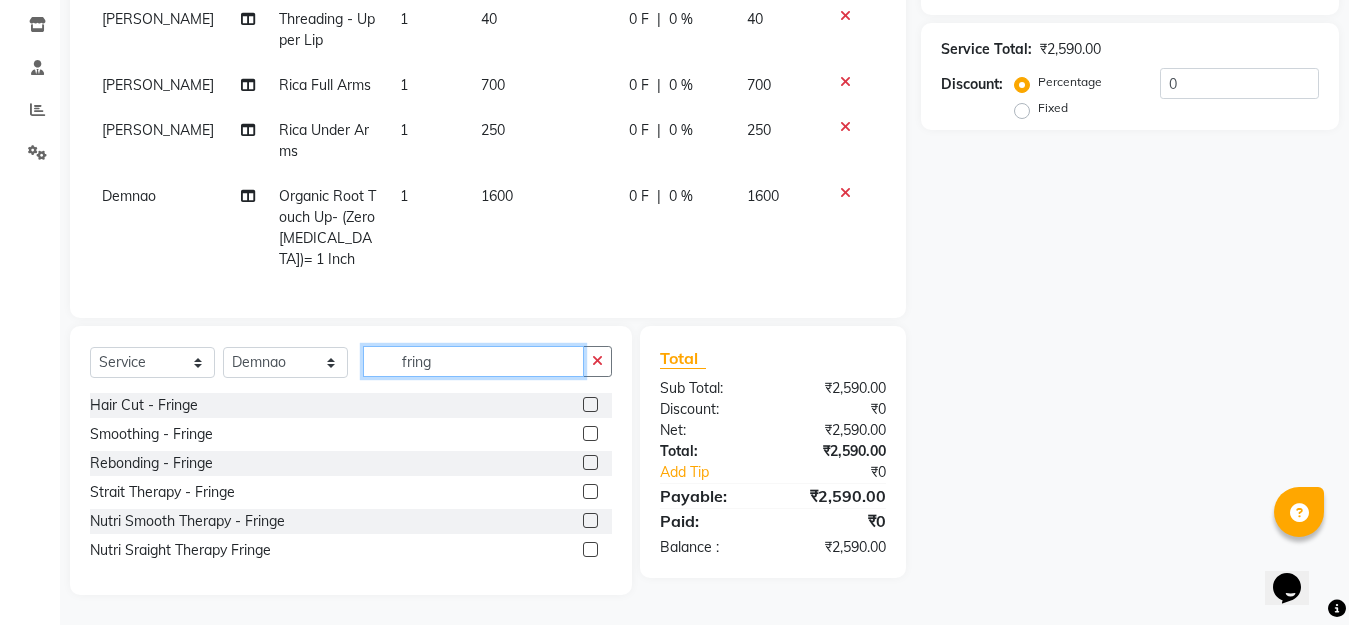 type on "fring" 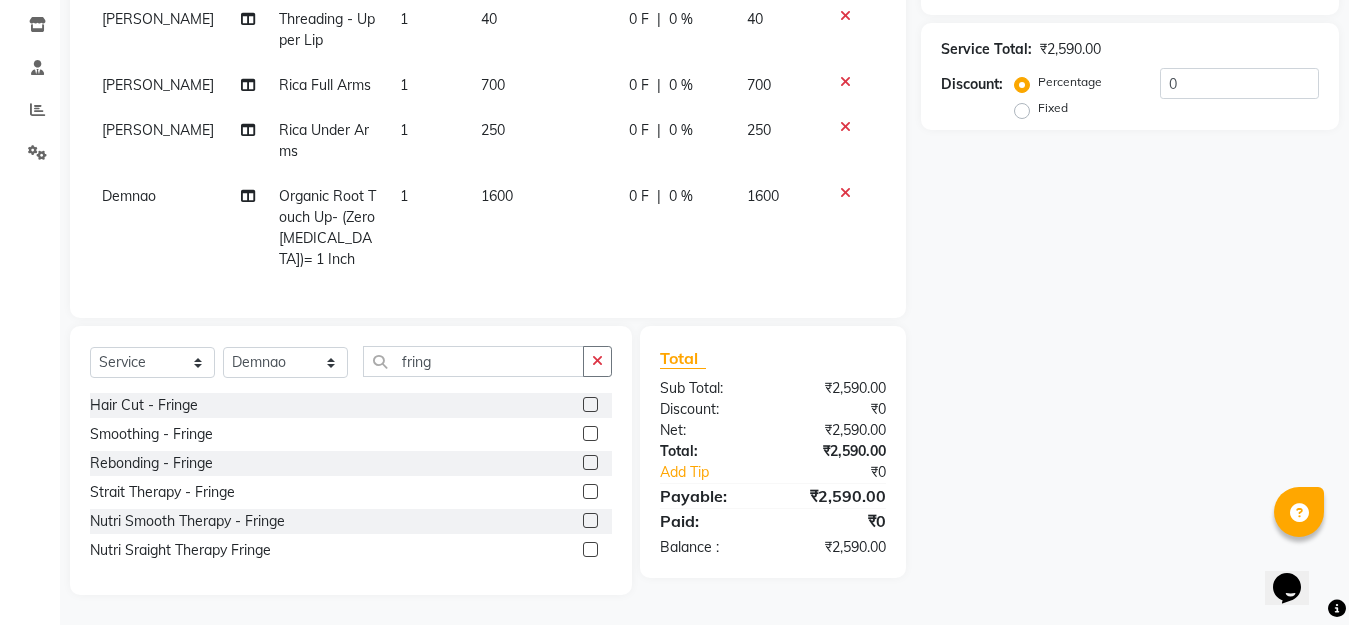 click 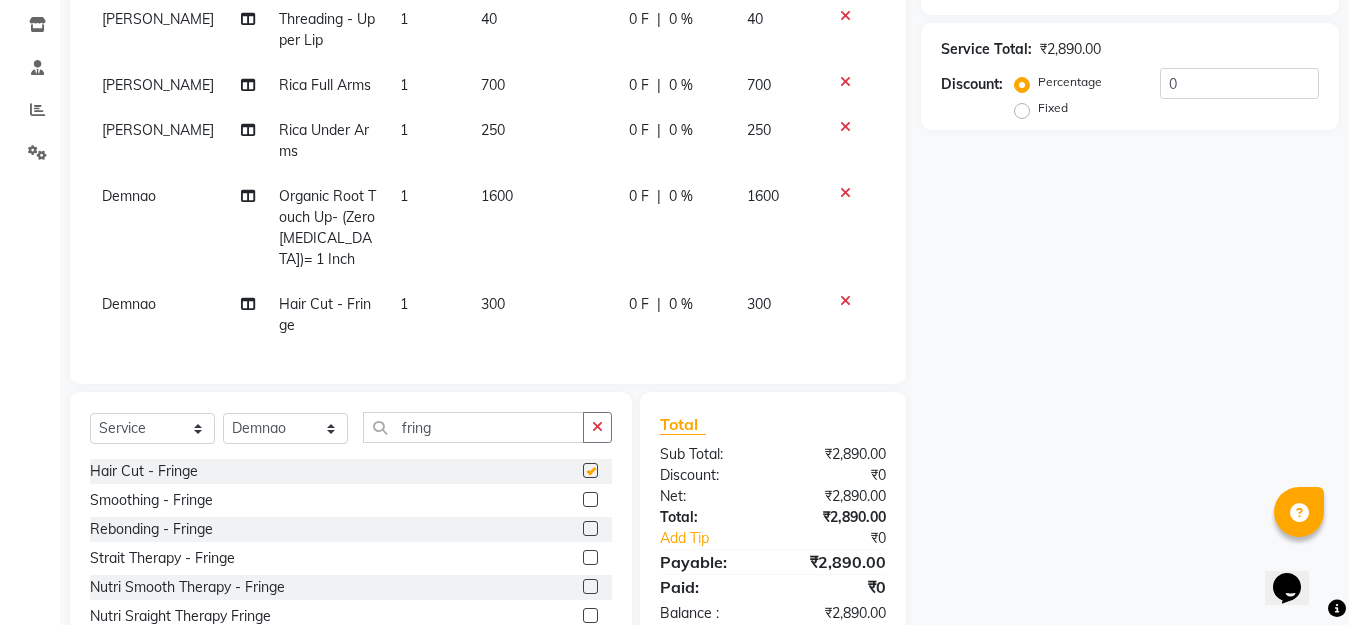 checkbox on "false" 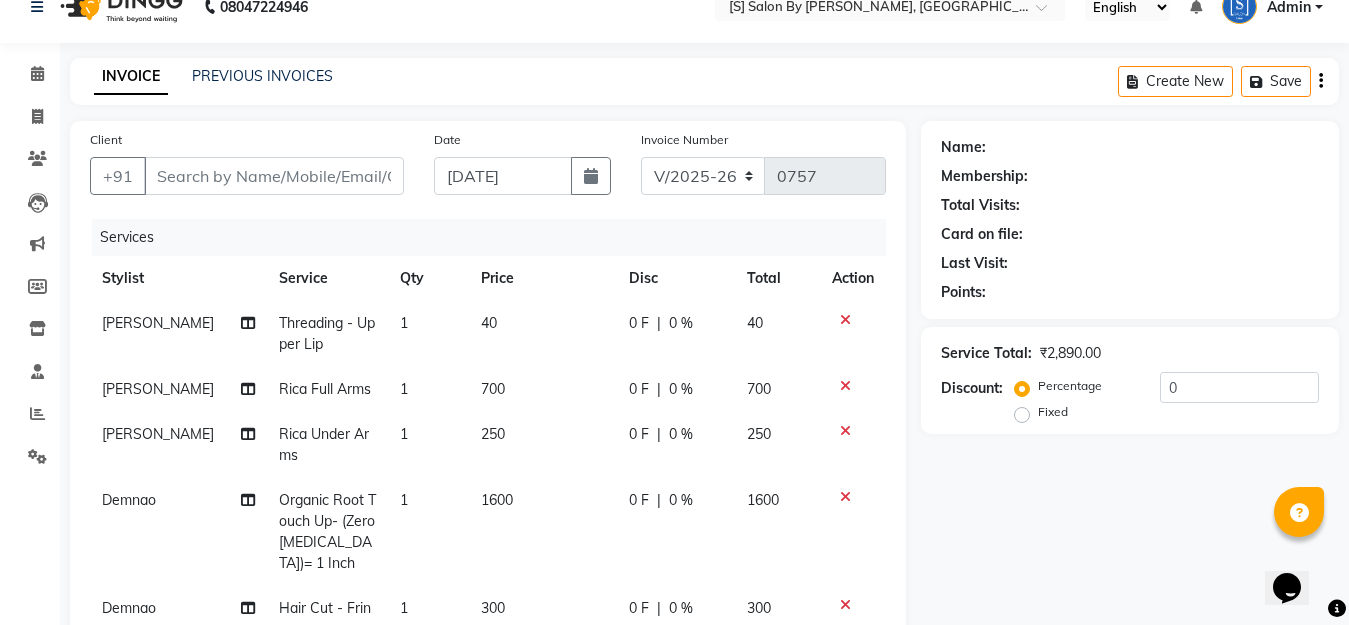 scroll, scrollTop: 116, scrollLeft: 0, axis: vertical 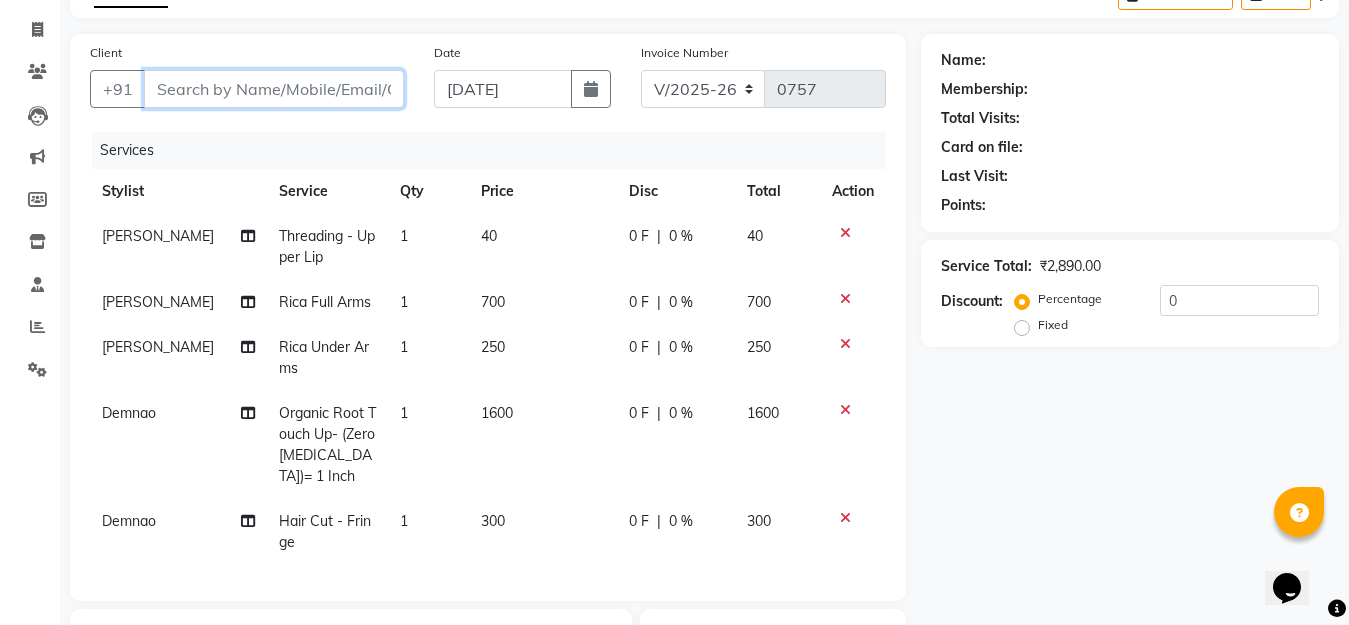 click on "Client" at bounding box center [274, 89] 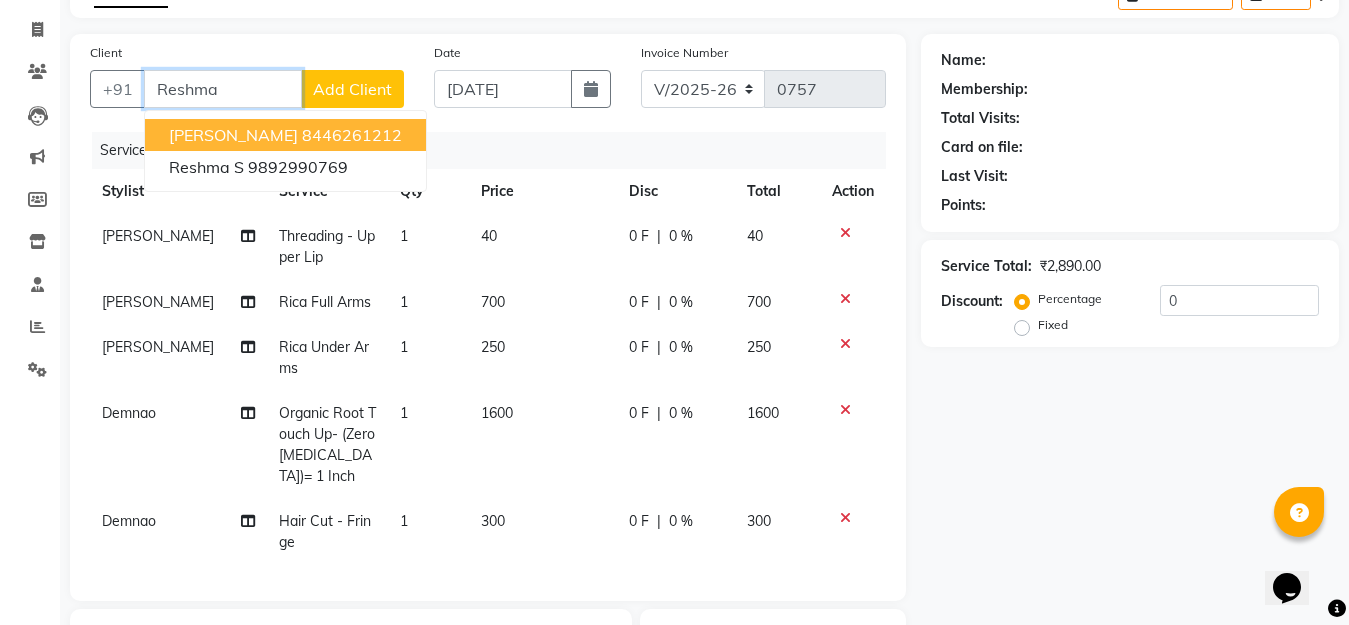 click on "[PERSON_NAME]" at bounding box center [233, 135] 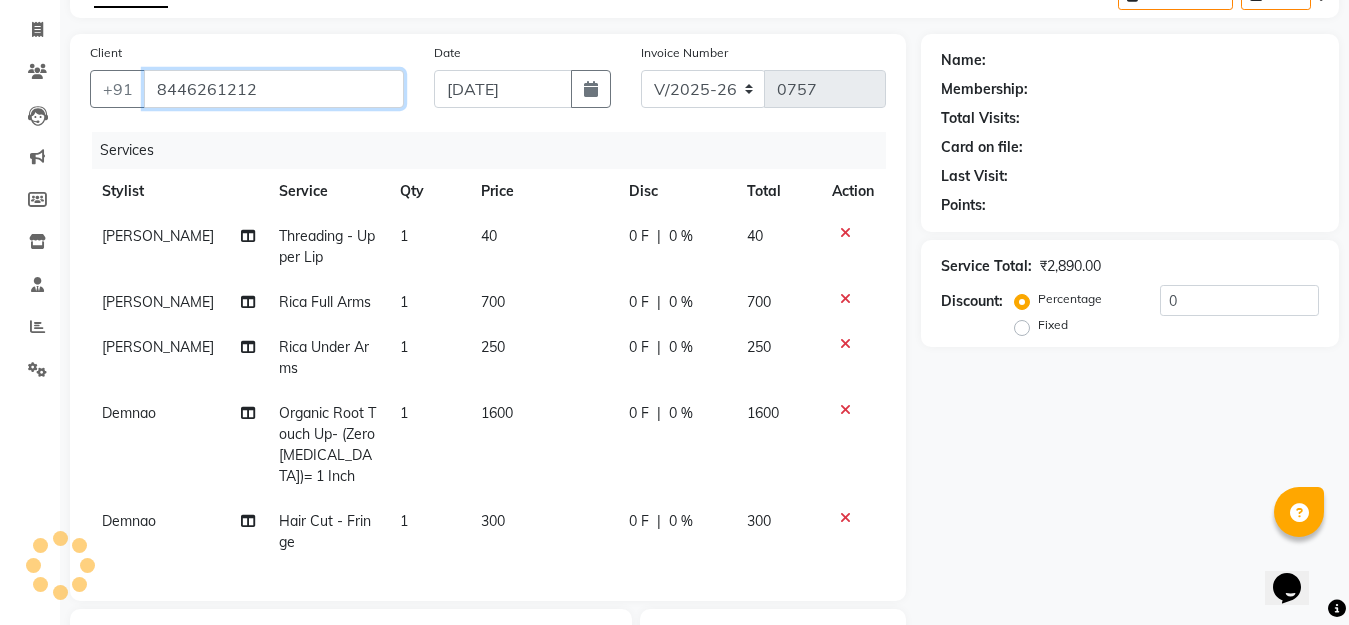 type on "8446261212" 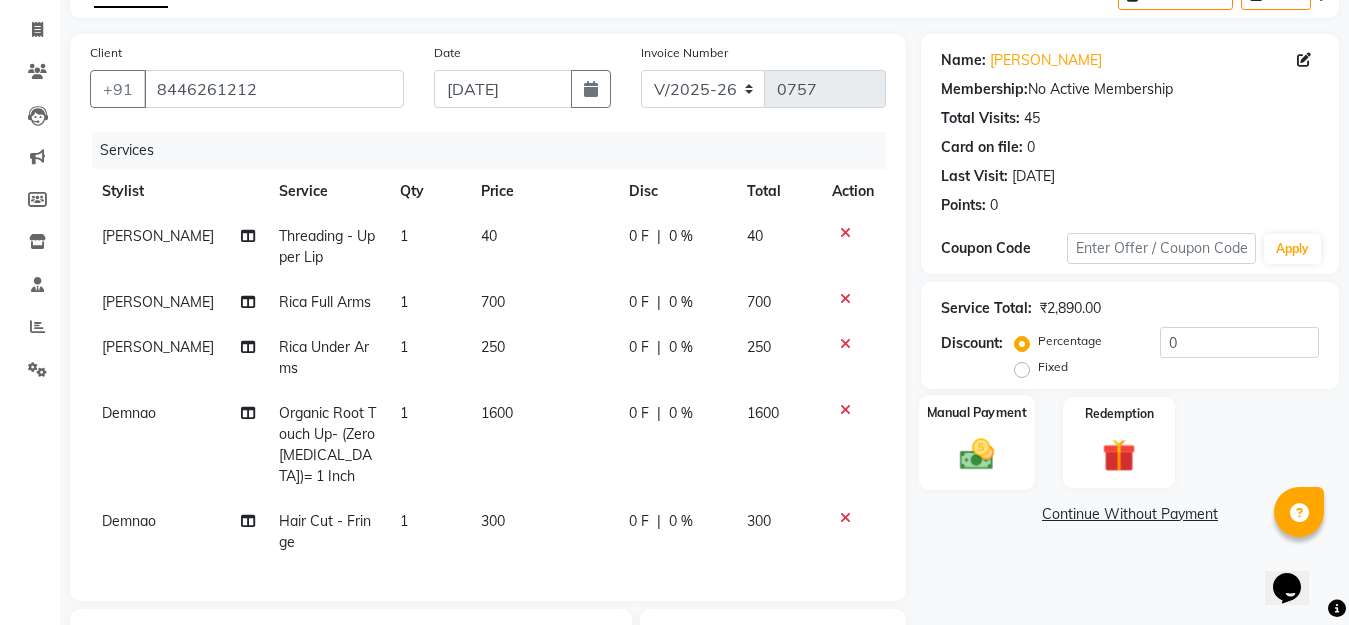 click 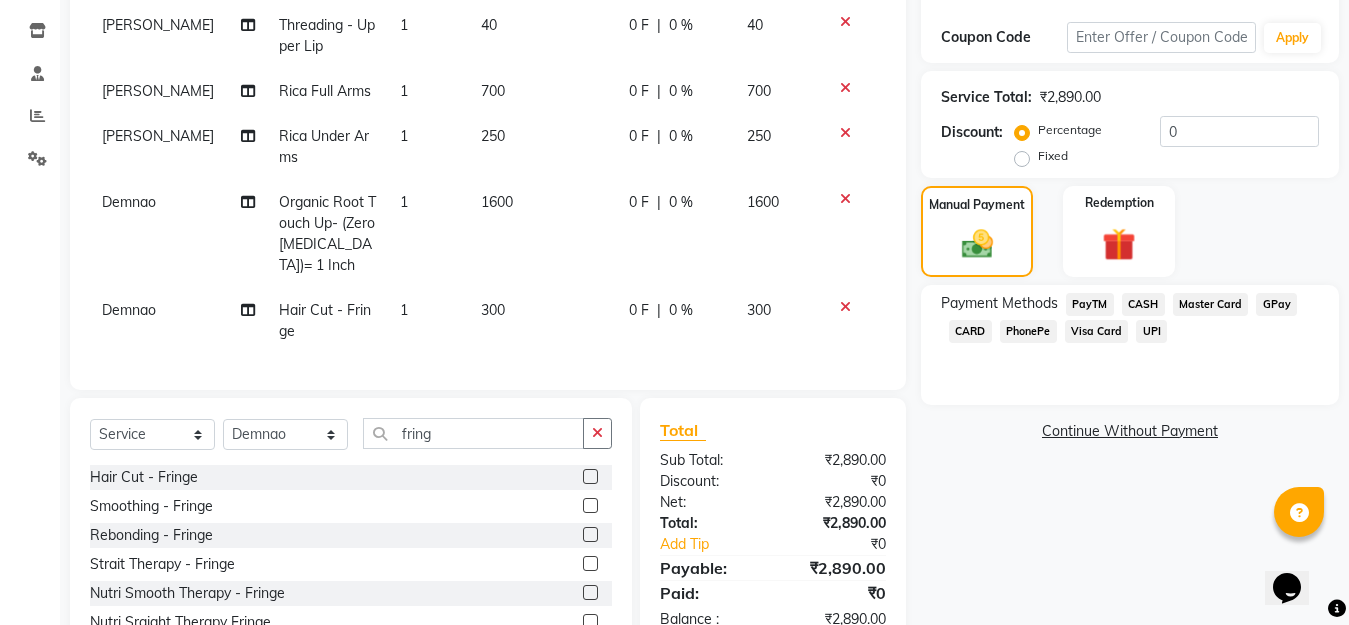 scroll, scrollTop: 216, scrollLeft: 0, axis: vertical 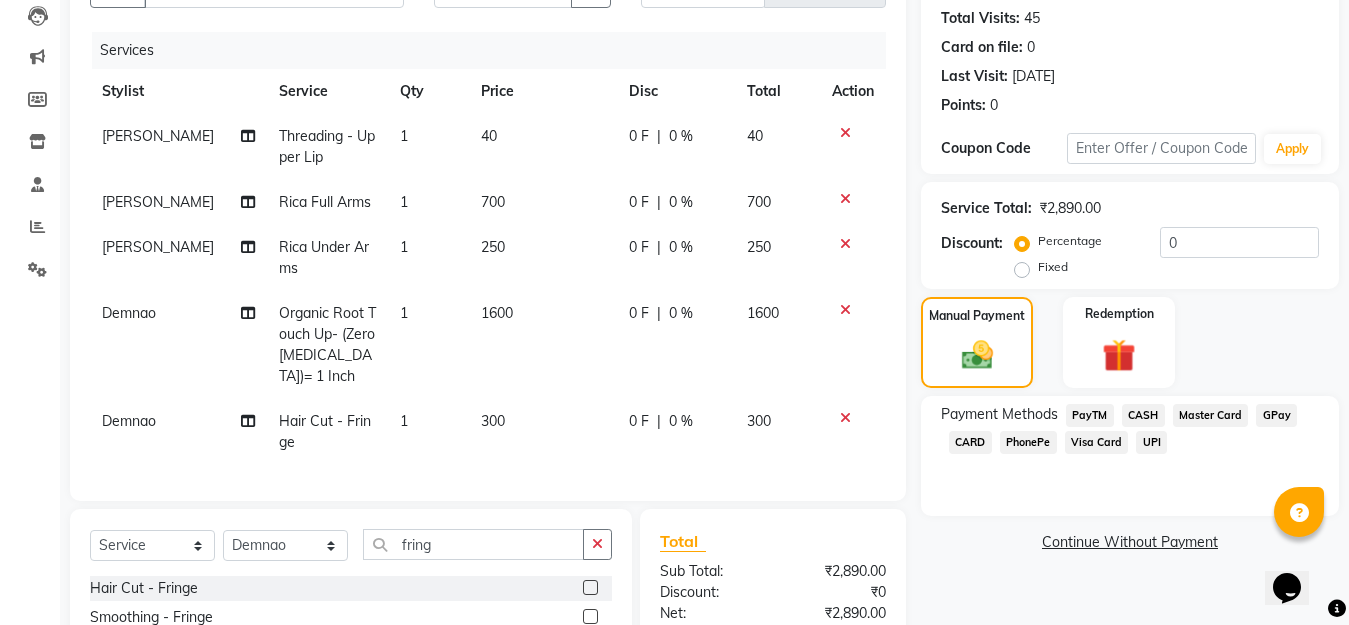 click on "GPay" 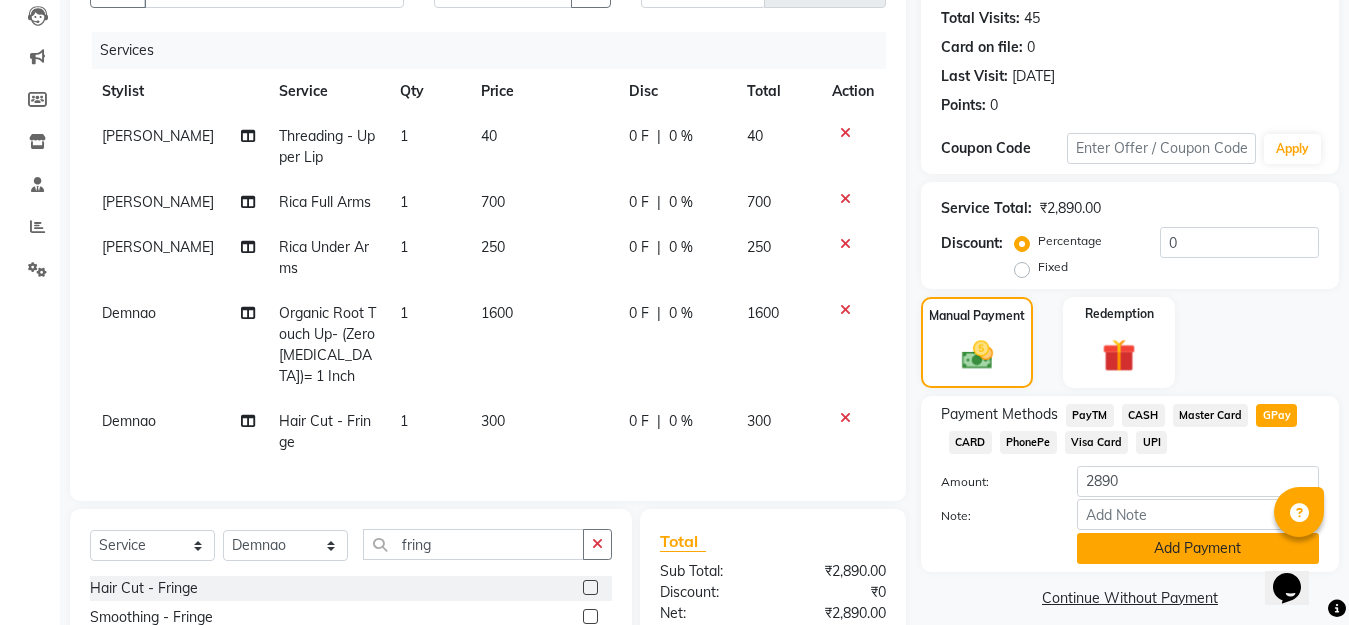click on "Add Payment" 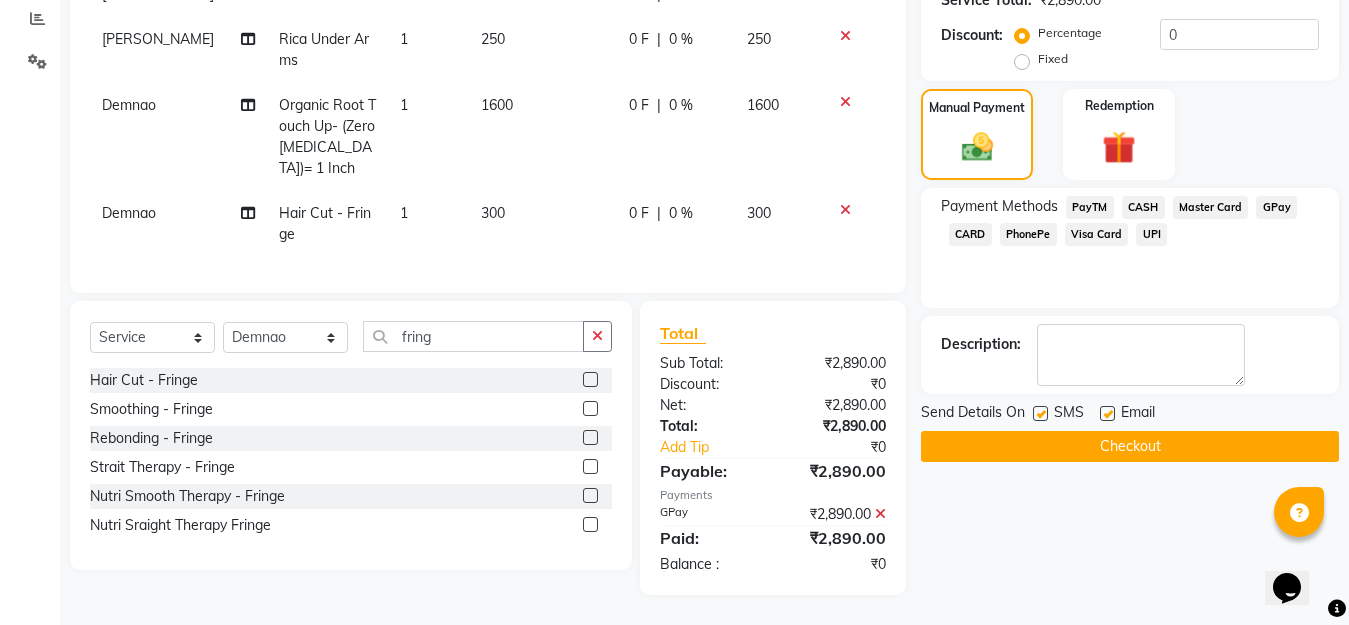 scroll, scrollTop: 441, scrollLeft: 0, axis: vertical 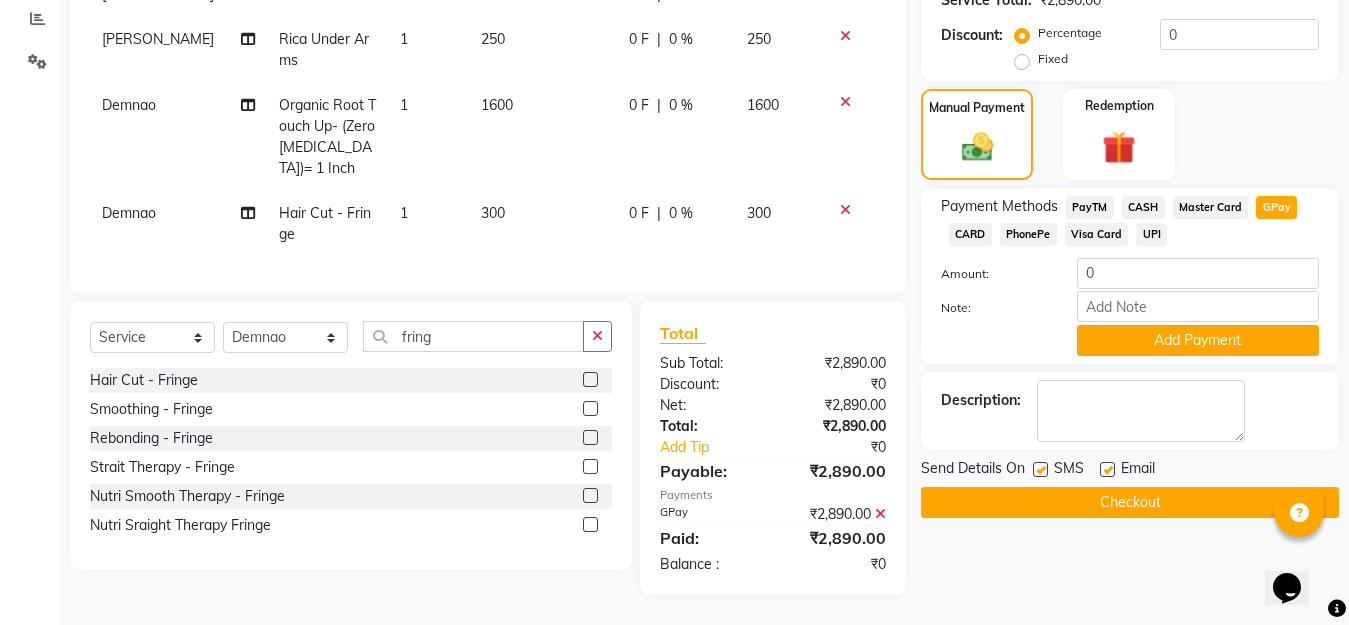 click on "Name: [PERSON_NAME] Membership:  No Active Membership  Total Visits:  45 Card on file:  0 Last Visit:   [DATE] Points:   0  Coupon Code Apply Service Total:  ₹2,890.00  Discount:  Percentage   Fixed  0 Manual Payment Redemption Payment Methods  PayTM   CASH   Master Card   GPay   CARD   PhonePe   Visa Card   UPI  Amount: 0 Note: Add Payment Description:                  Send Details On SMS Email  Checkout" 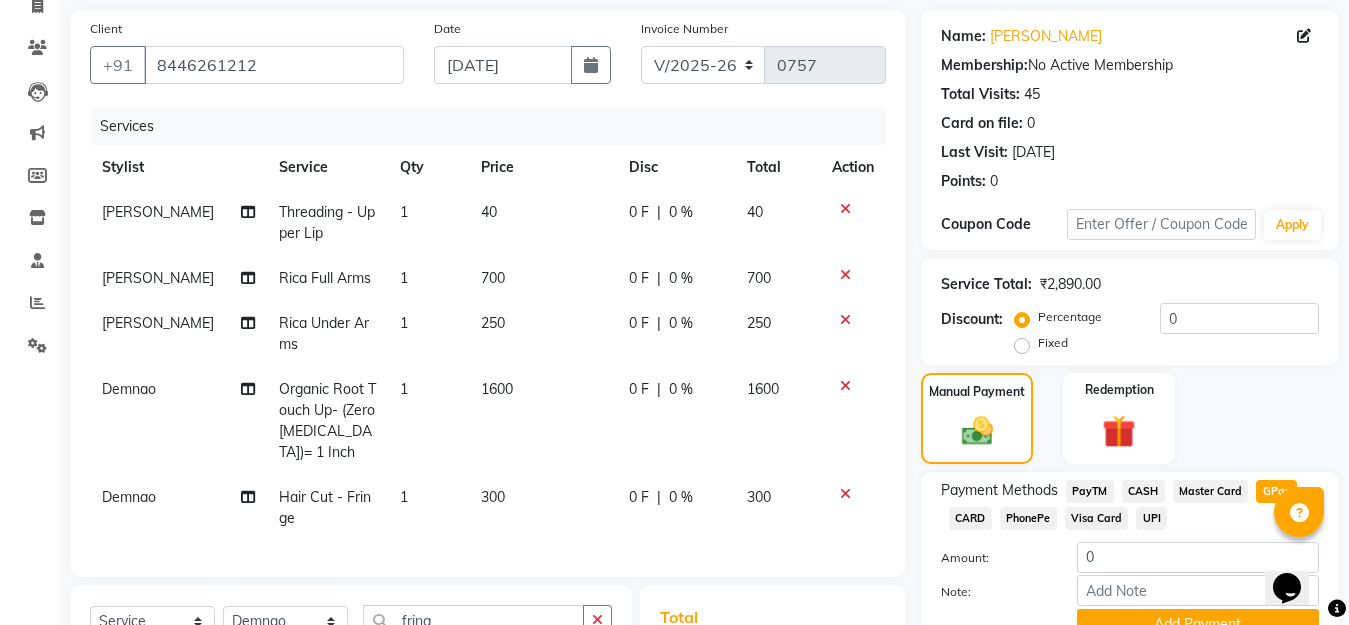 scroll, scrollTop: 141, scrollLeft: 0, axis: vertical 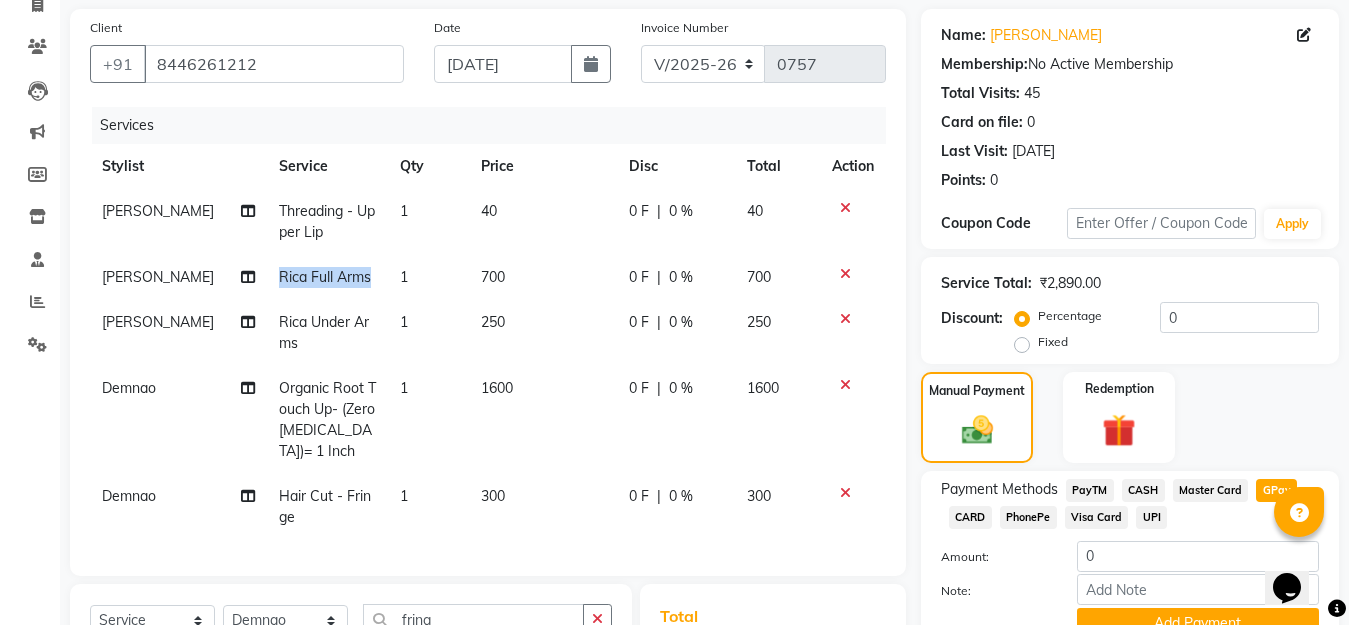 drag, startPoint x: 256, startPoint y: 270, endPoint x: 357, endPoint y: 291, distance: 103.16007 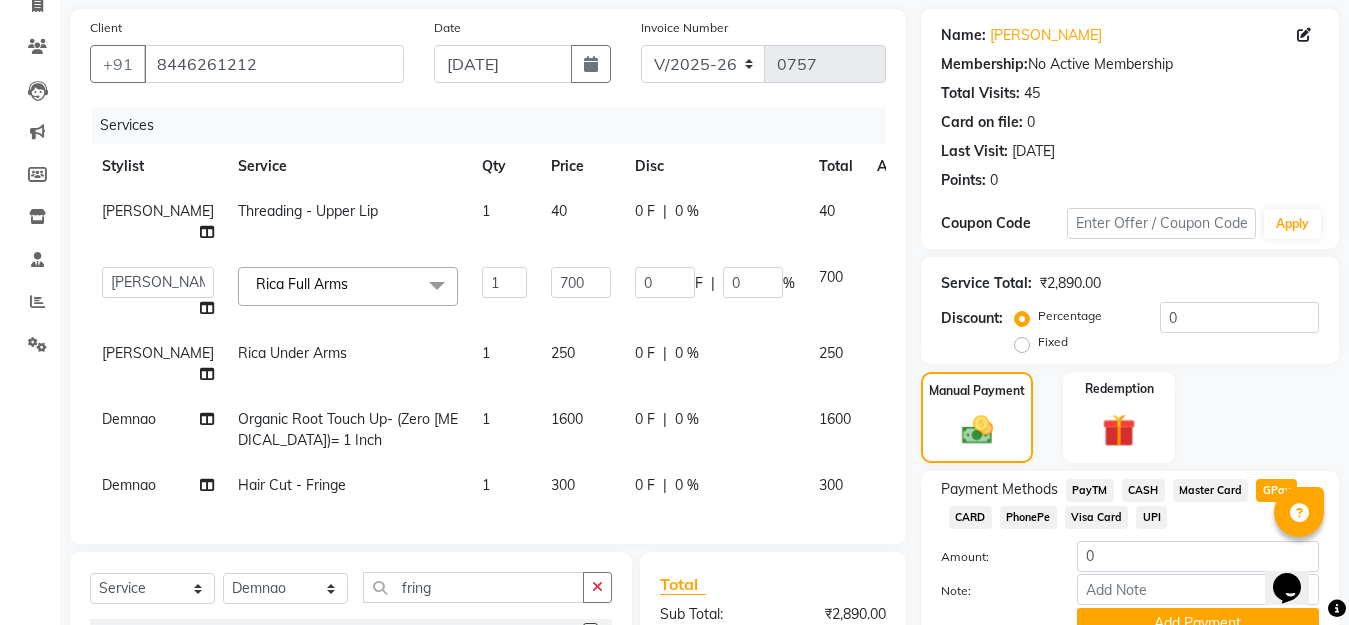 copy on "Rica Full Arms" 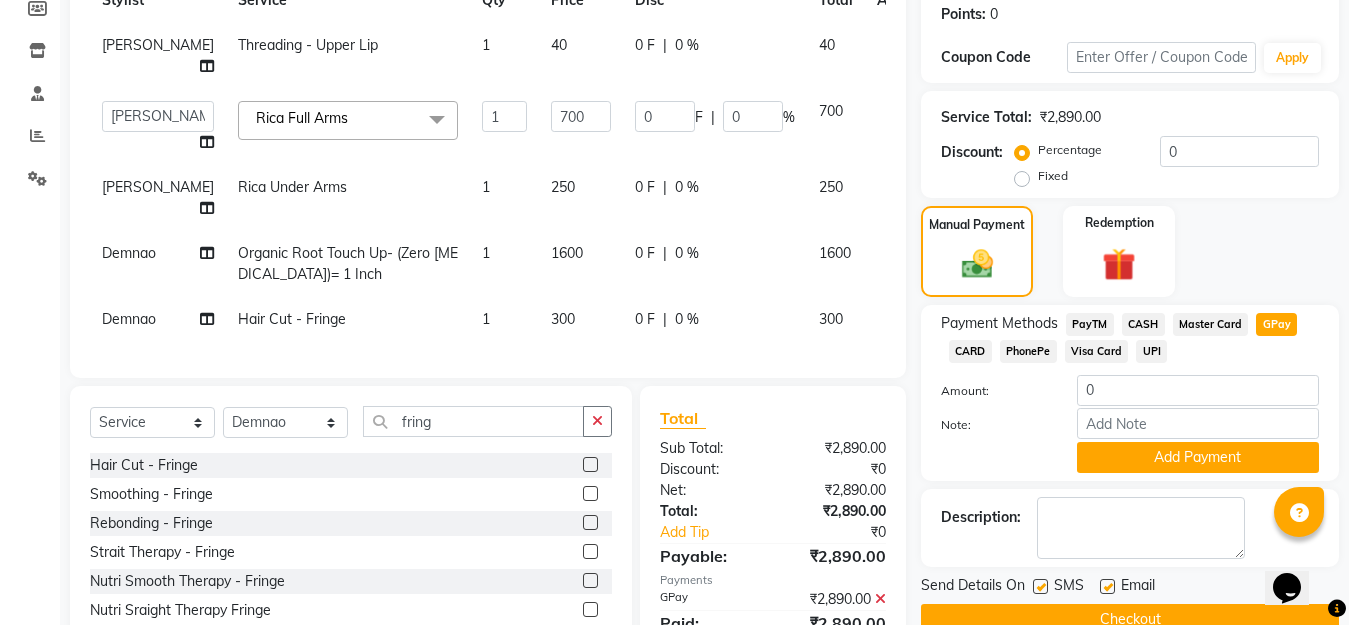 scroll, scrollTop: 330, scrollLeft: 0, axis: vertical 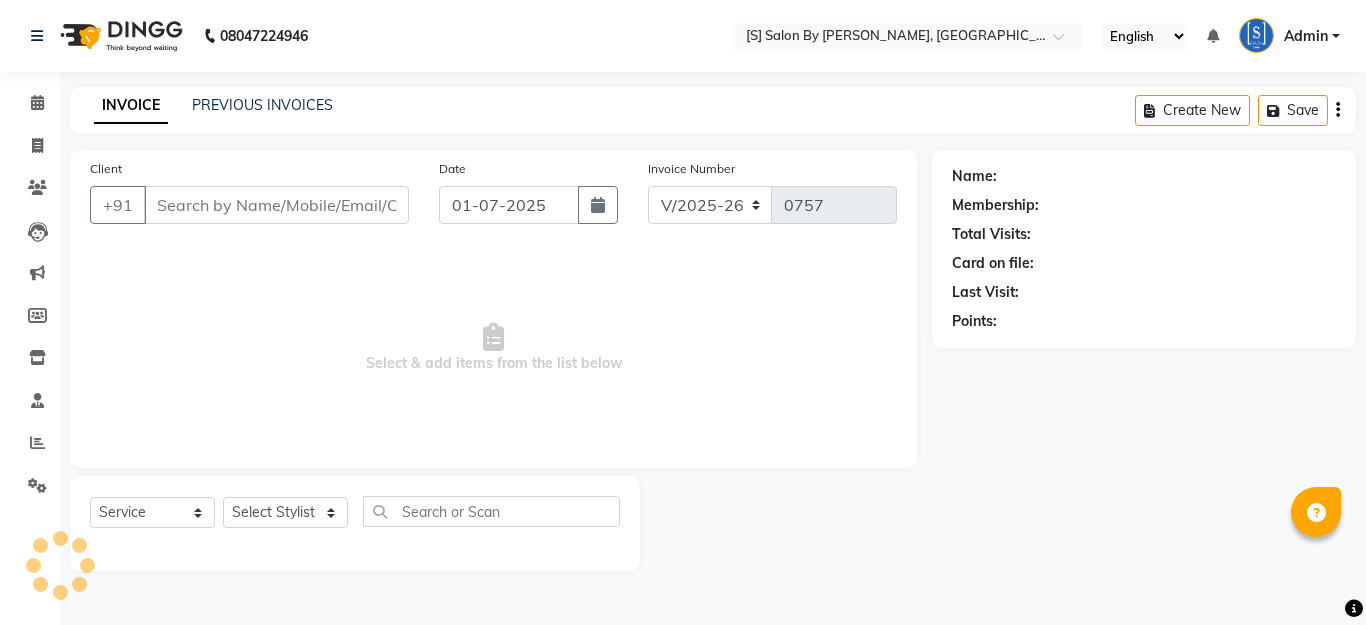 select on "45" 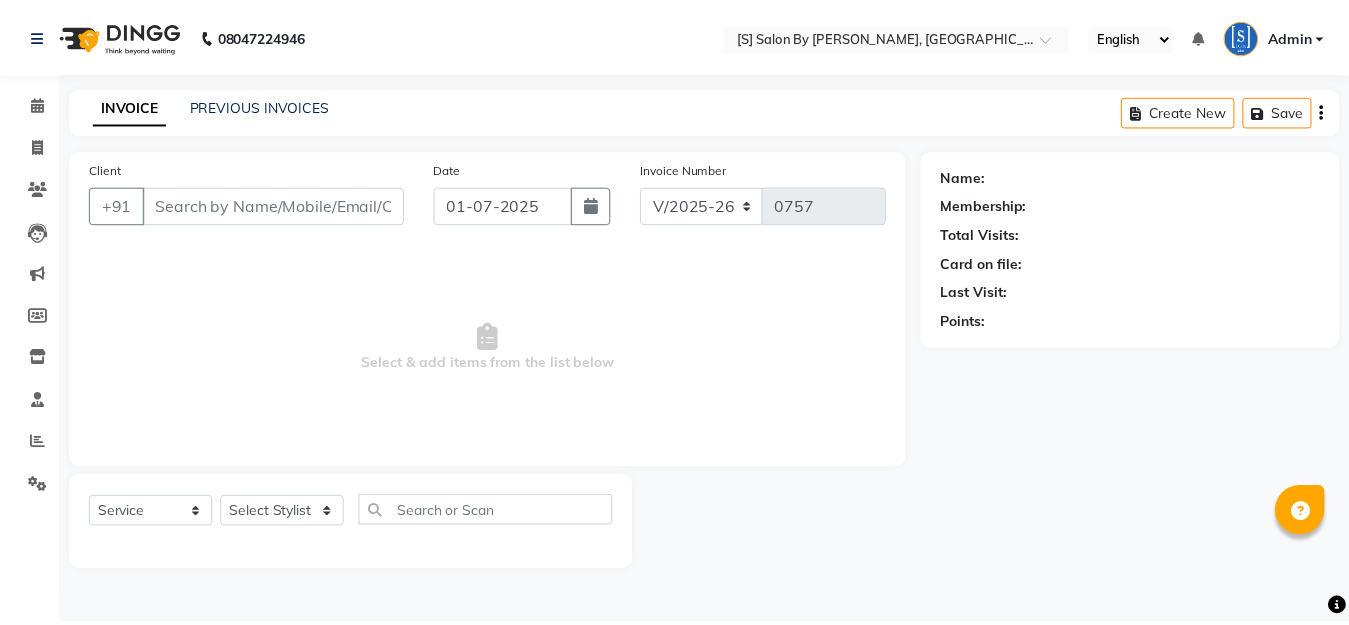 scroll, scrollTop: 0, scrollLeft: 0, axis: both 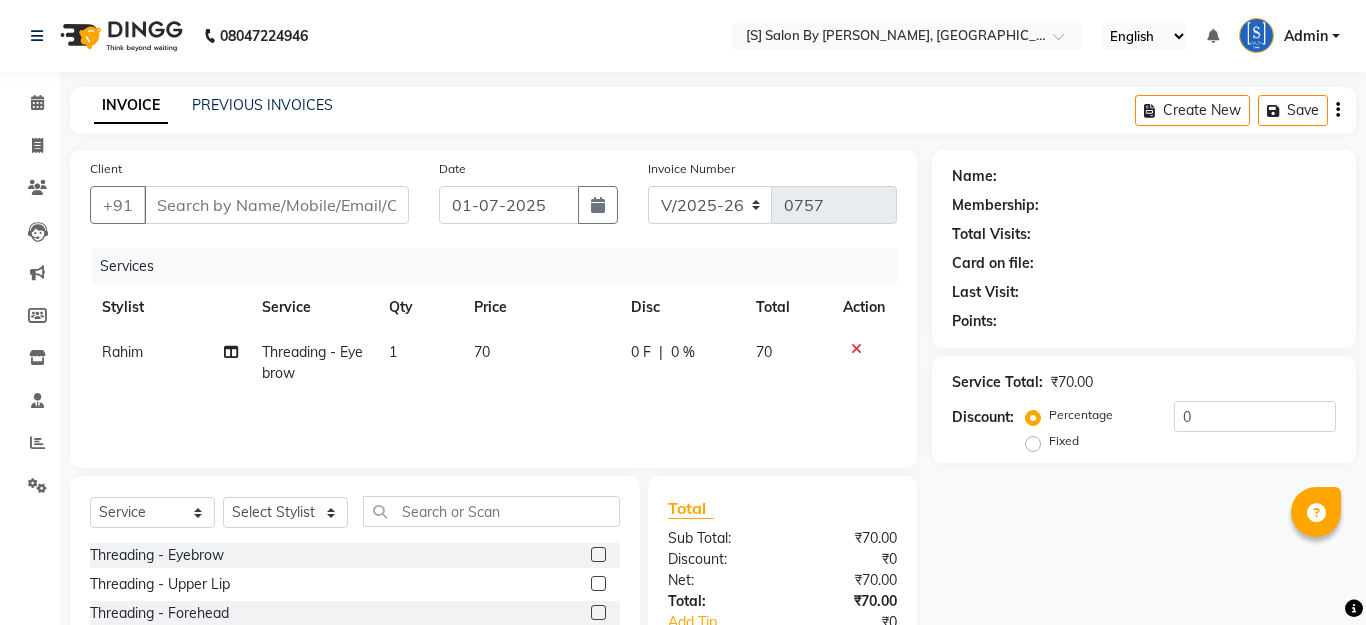 type on "9545051032" 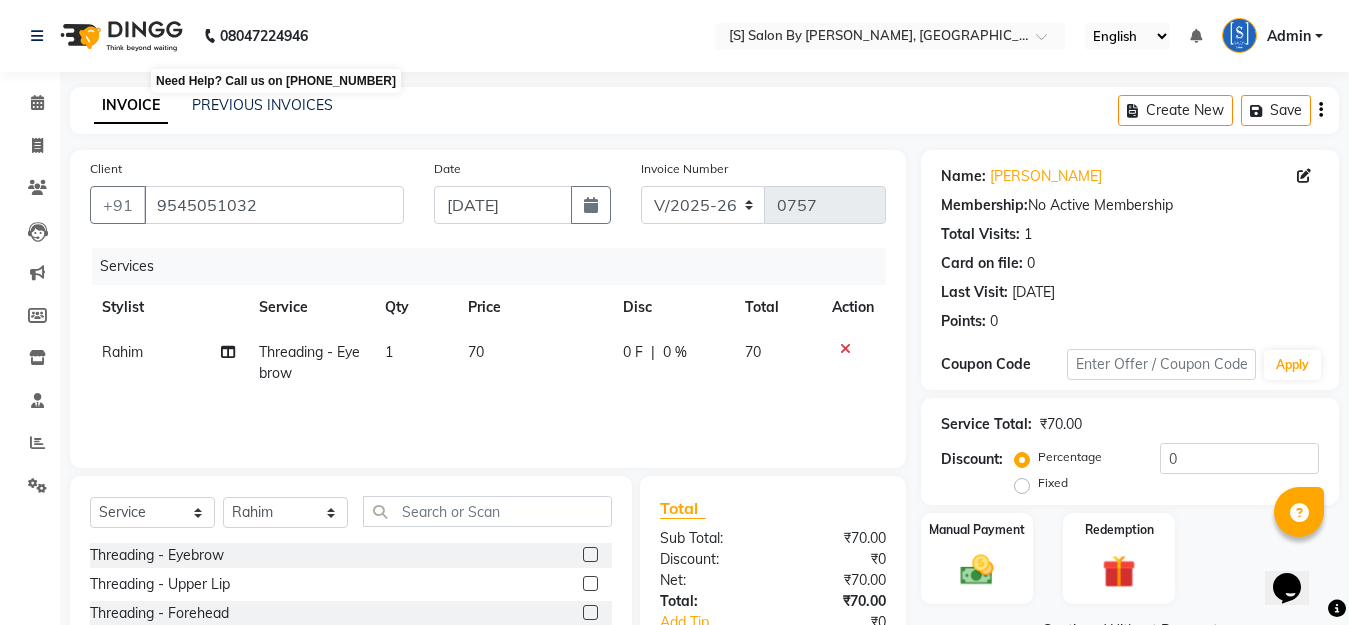 scroll, scrollTop: 0, scrollLeft: 0, axis: both 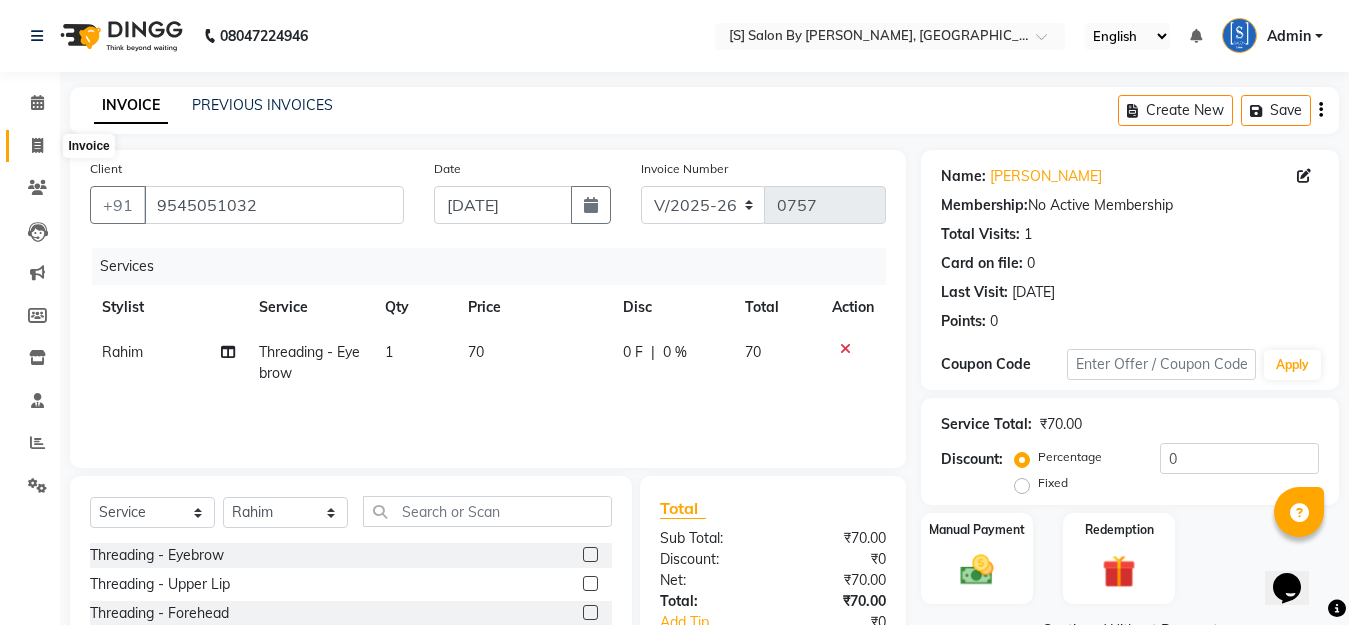 click 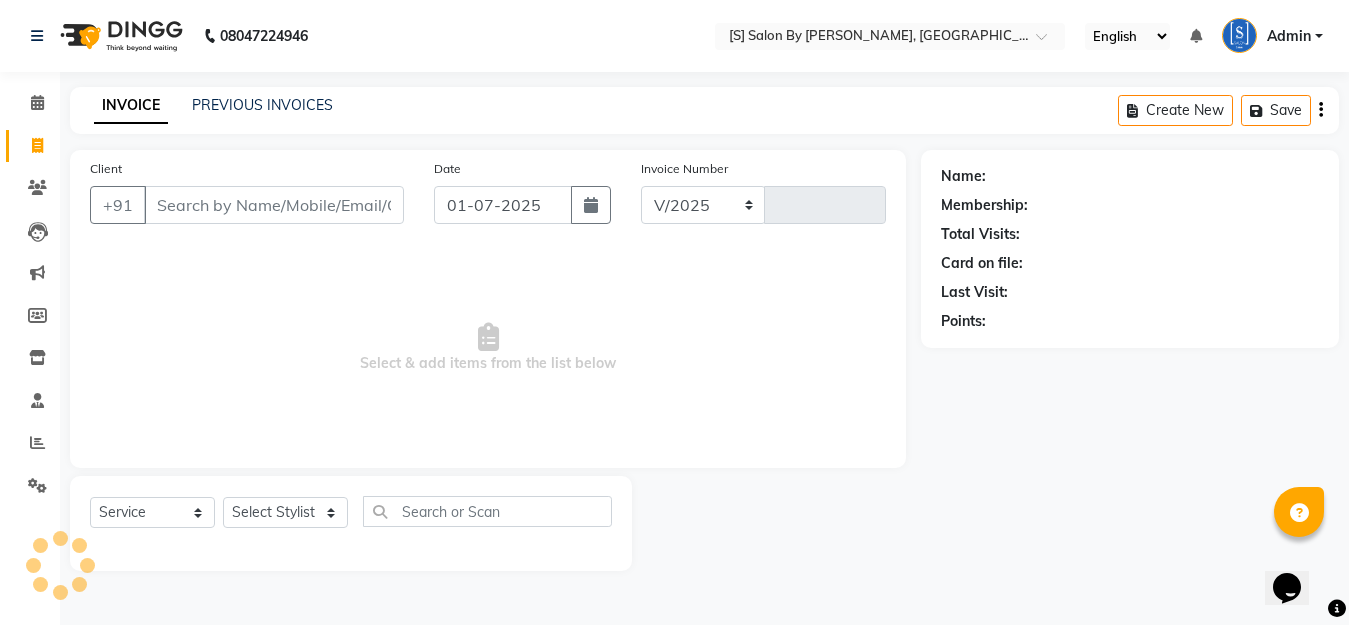 select on "45" 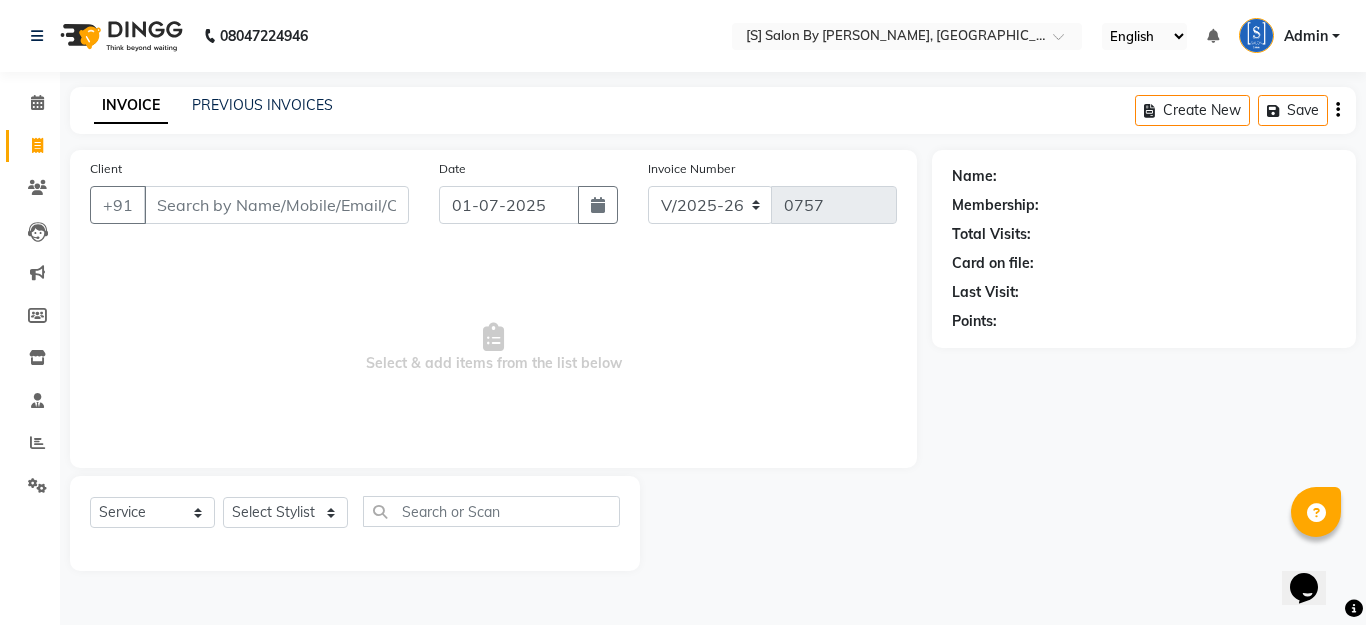 click on "Client" at bounding box center [276, 205] 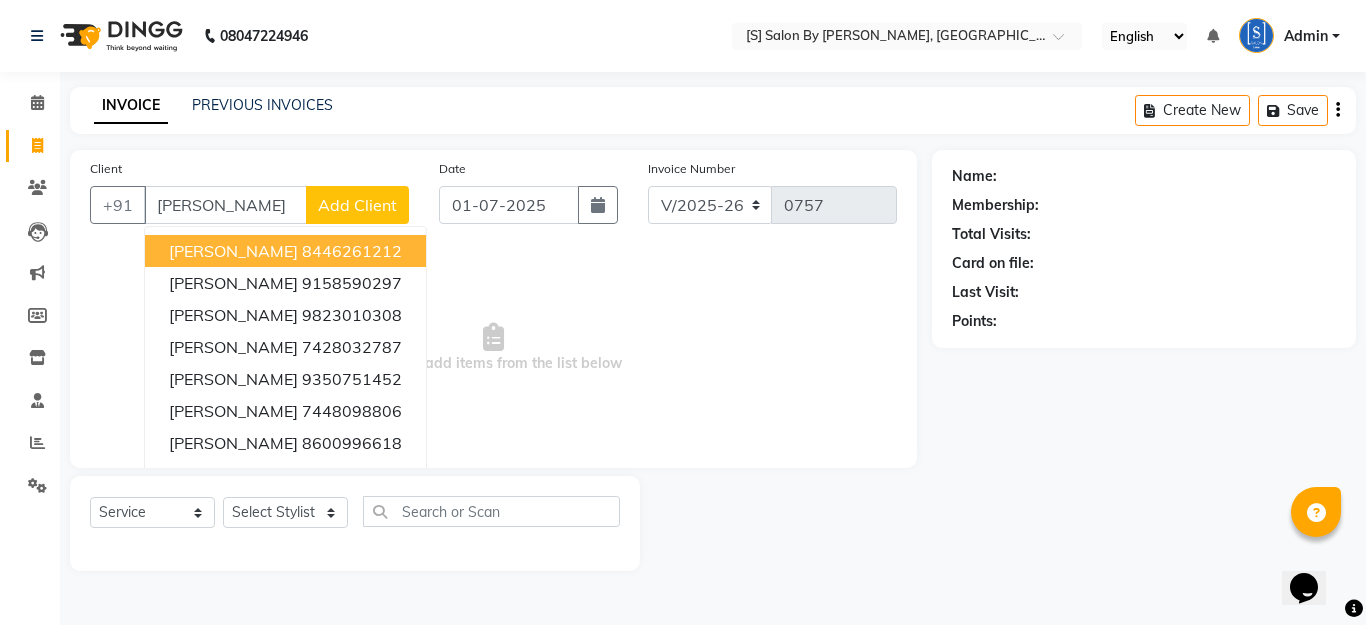 click on "8446261212" at bounding box center [352, 251] 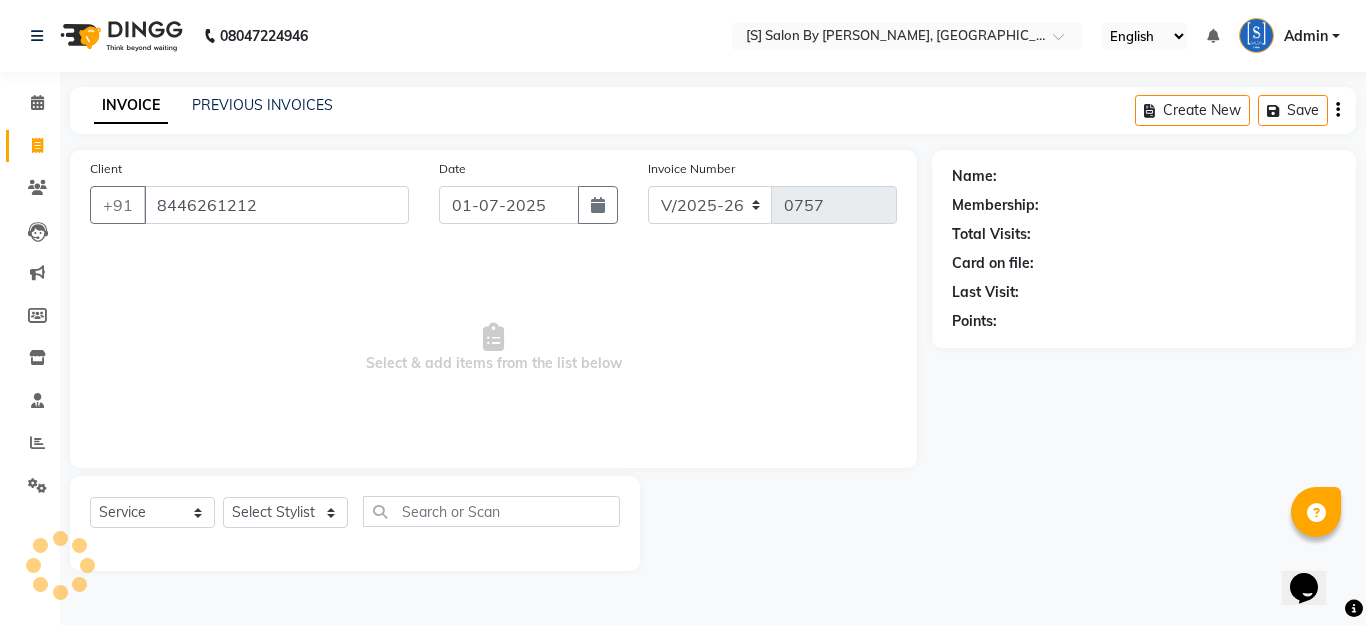 type on "8446261212" 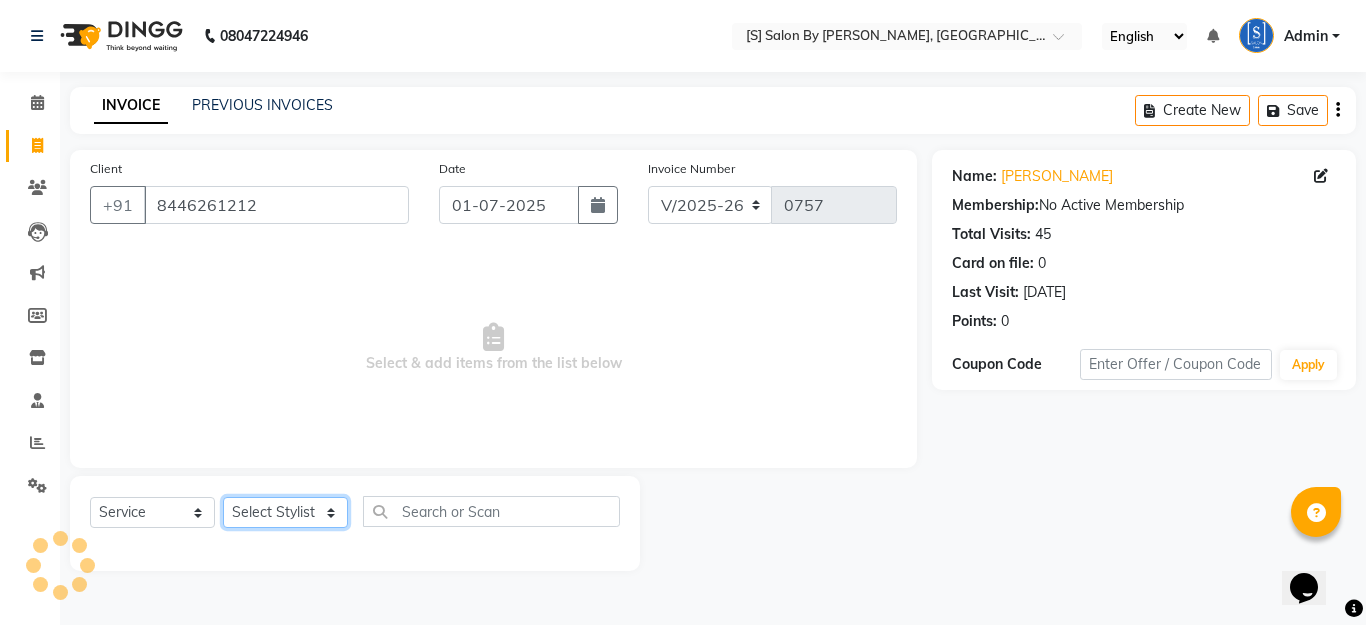 click on "Select Stylist Aarti Beautician Demnao [PERSON_NAME]  [PERSON_NAME]" 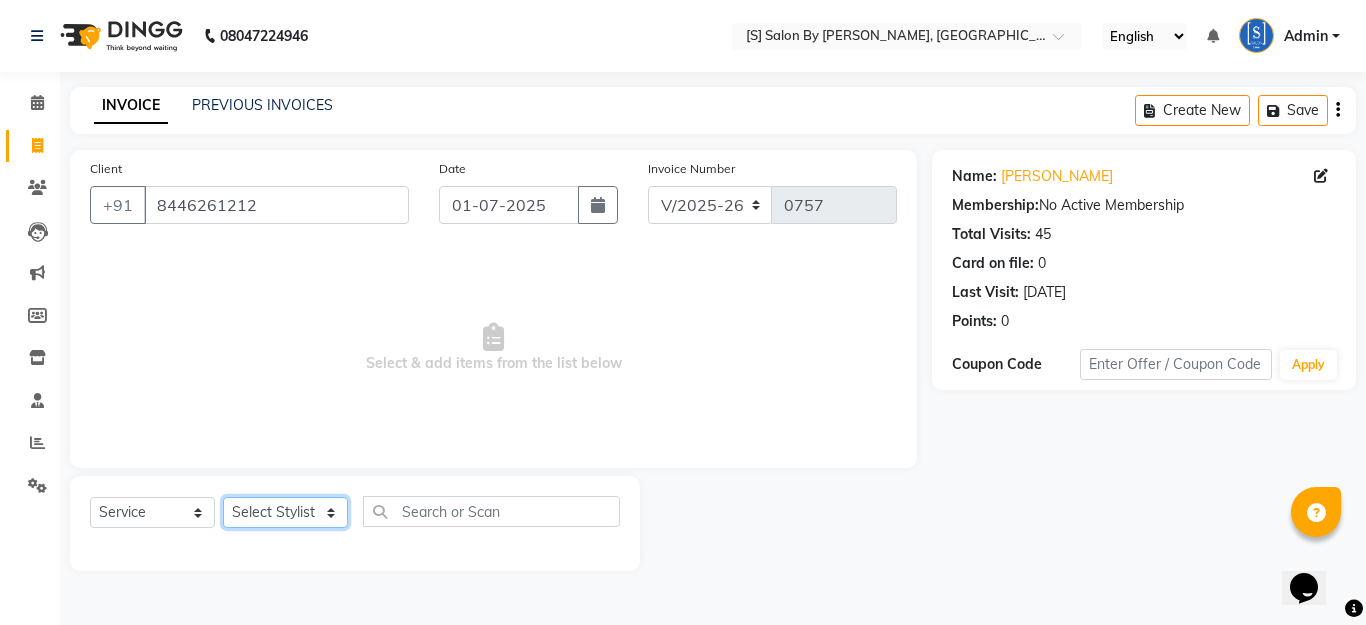 select on "4280" 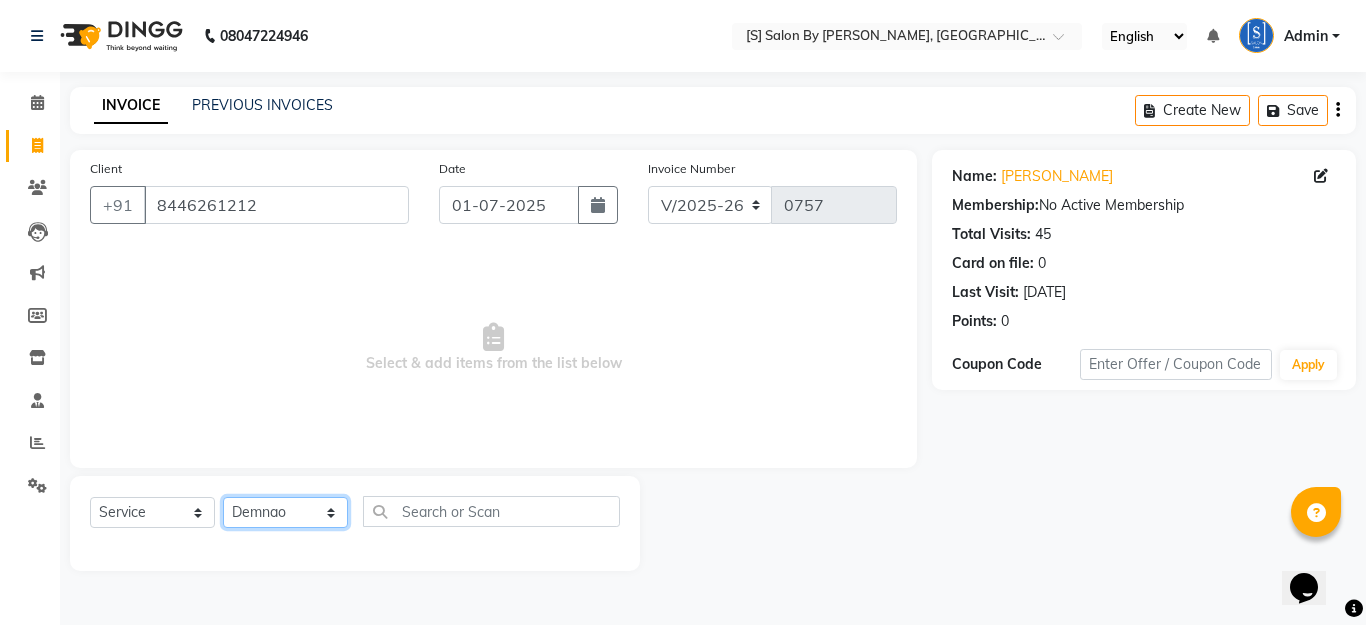 click on "Select Stylist Aarti Beautician Demnao [PERSON_NAME]  [PERSON_NAME]" 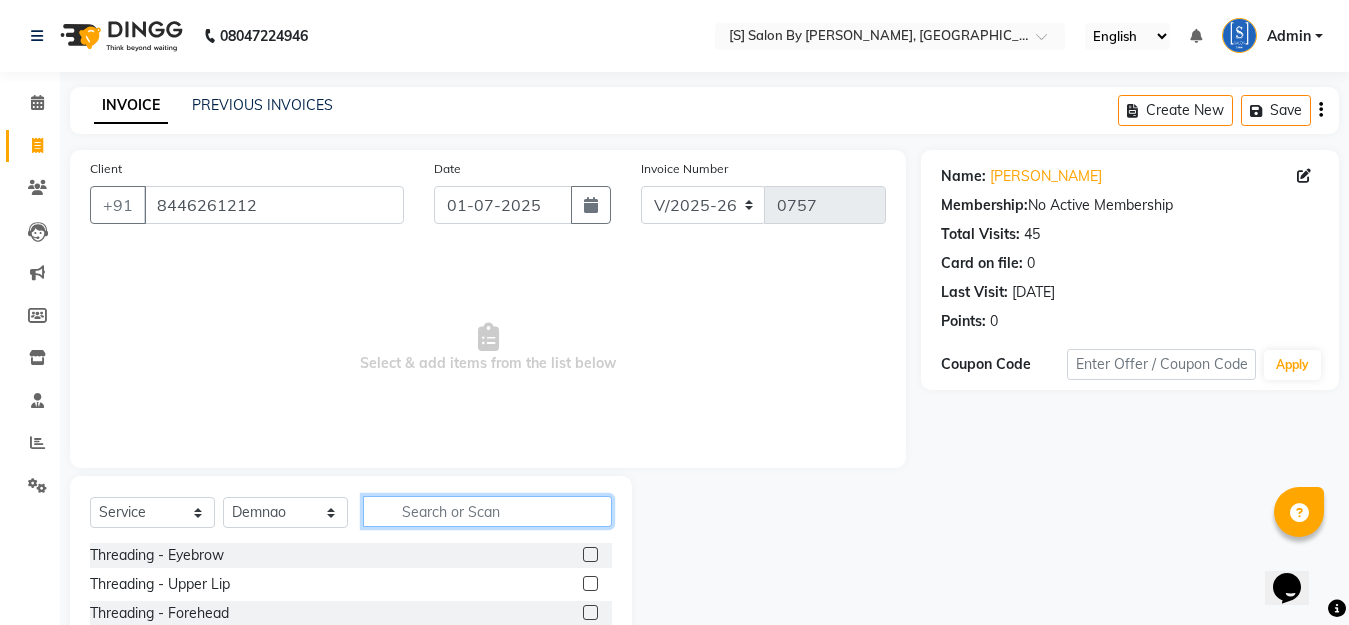 click 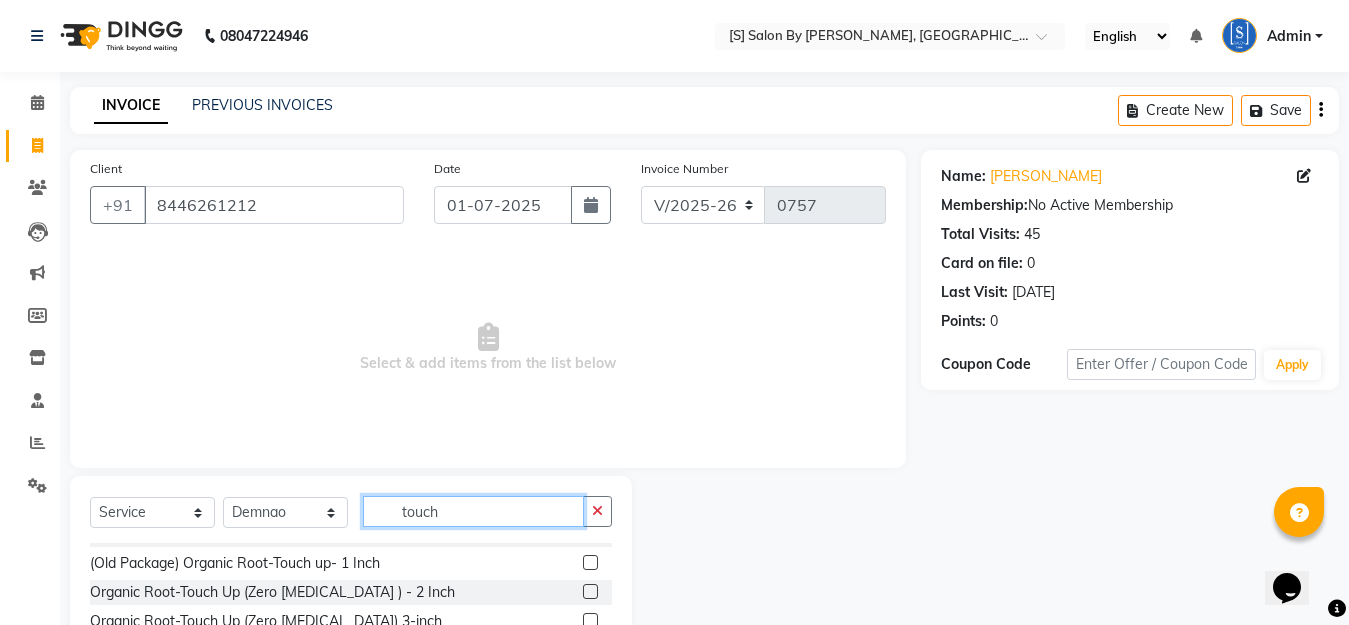 scroll, scrollTop: 32, scrollLeft: 0, axis: vertical 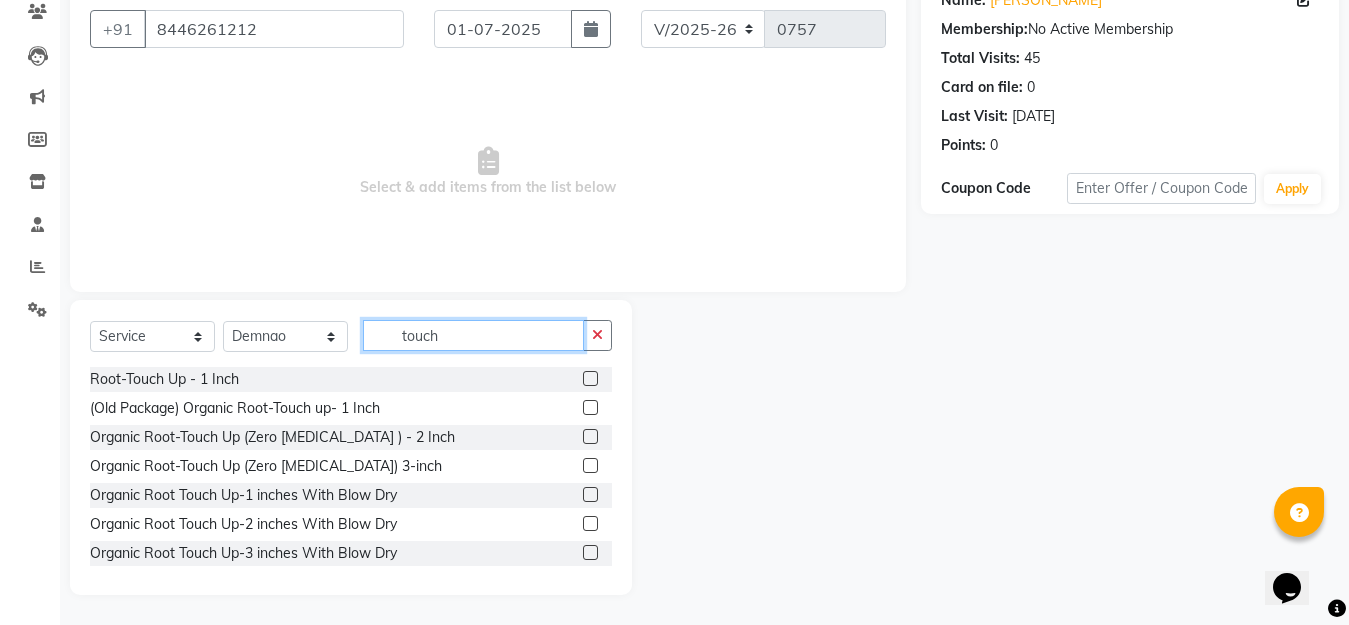 type on "touch" 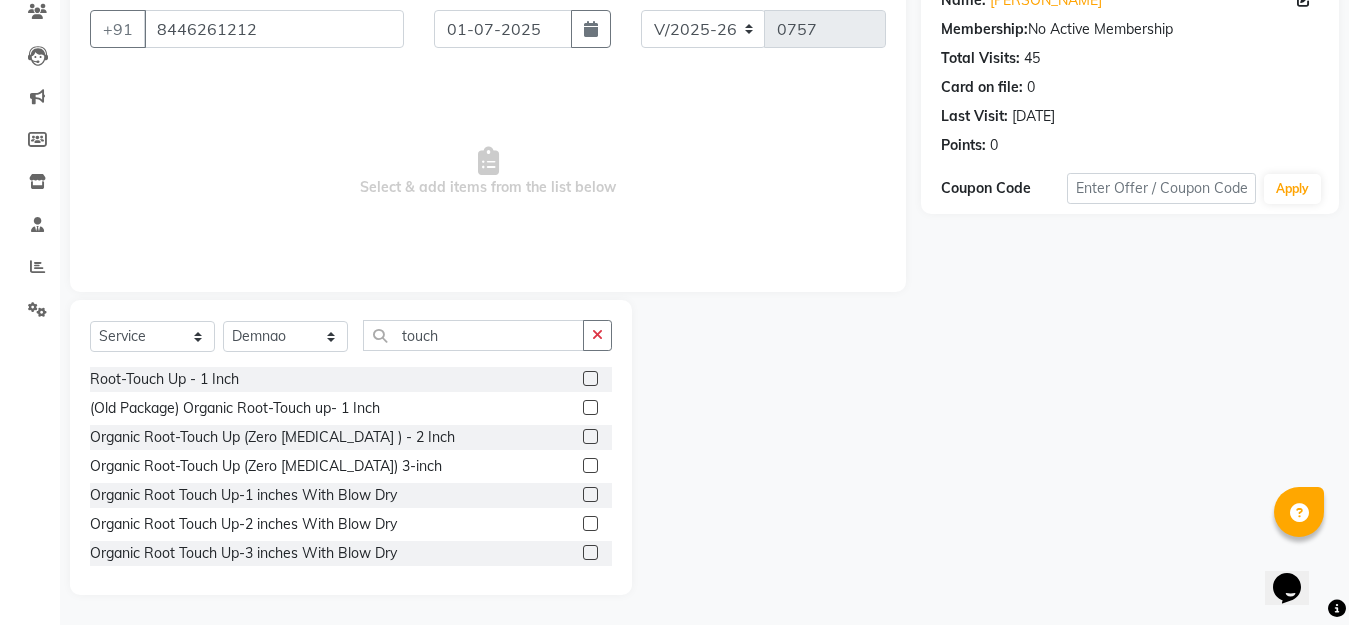 click 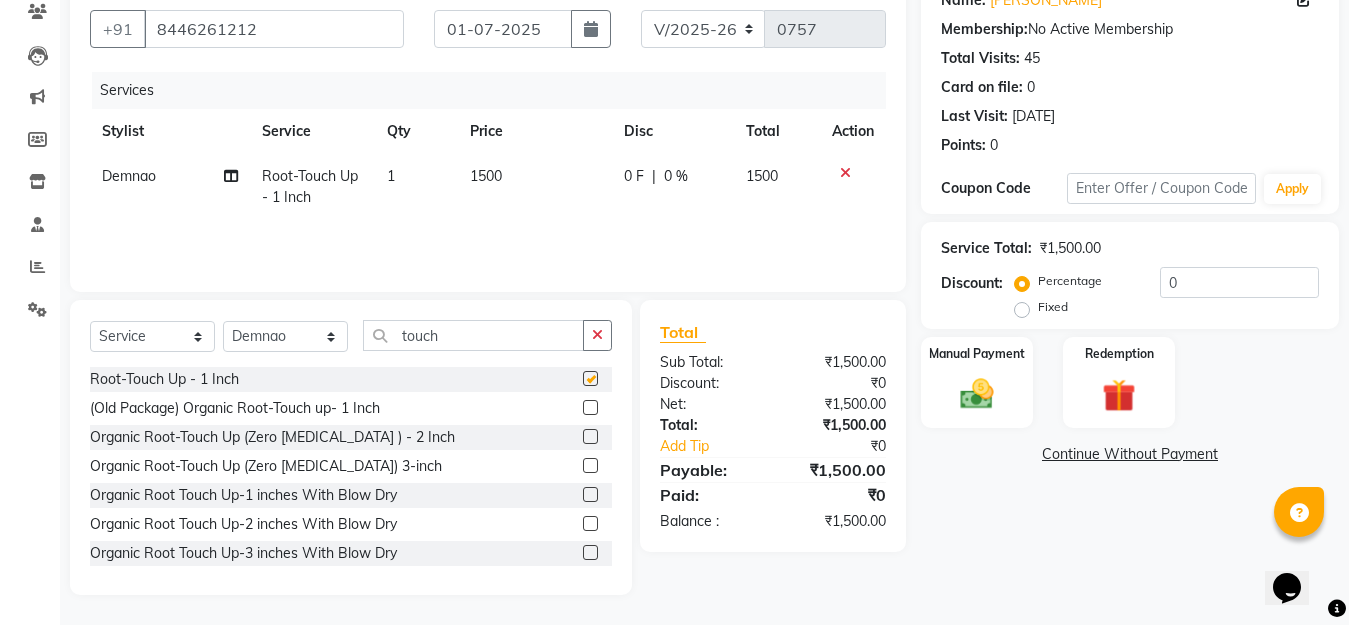 checkbox on "false" 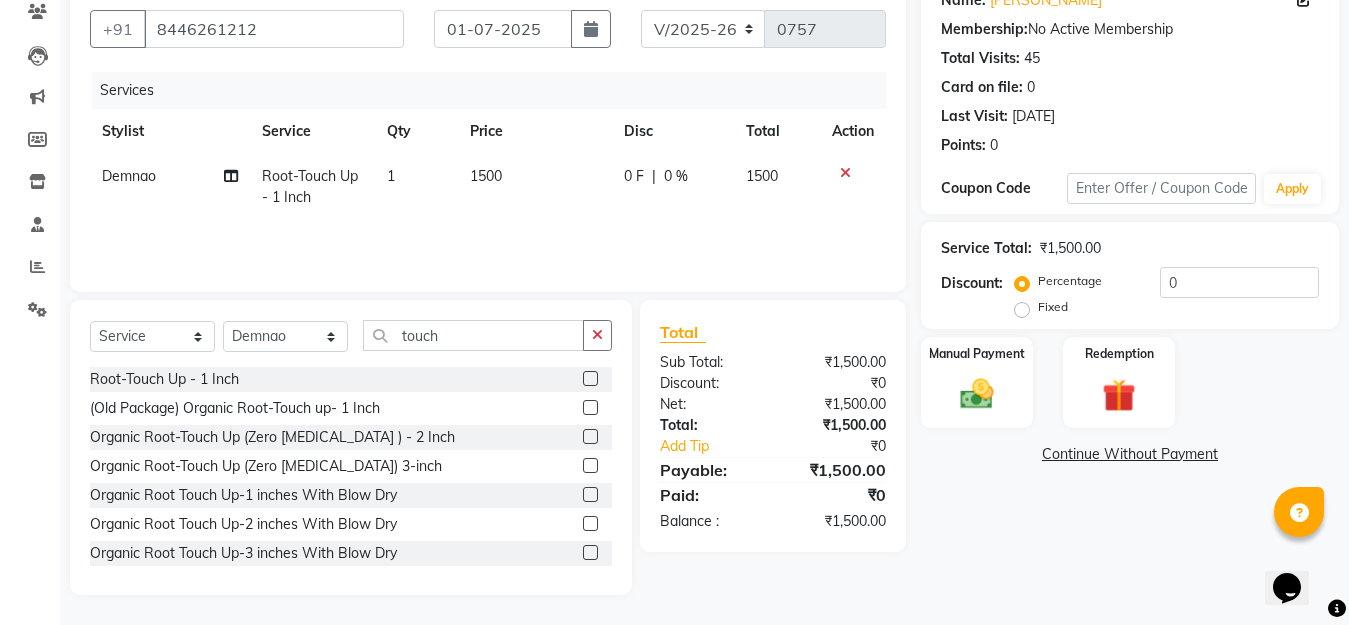 click 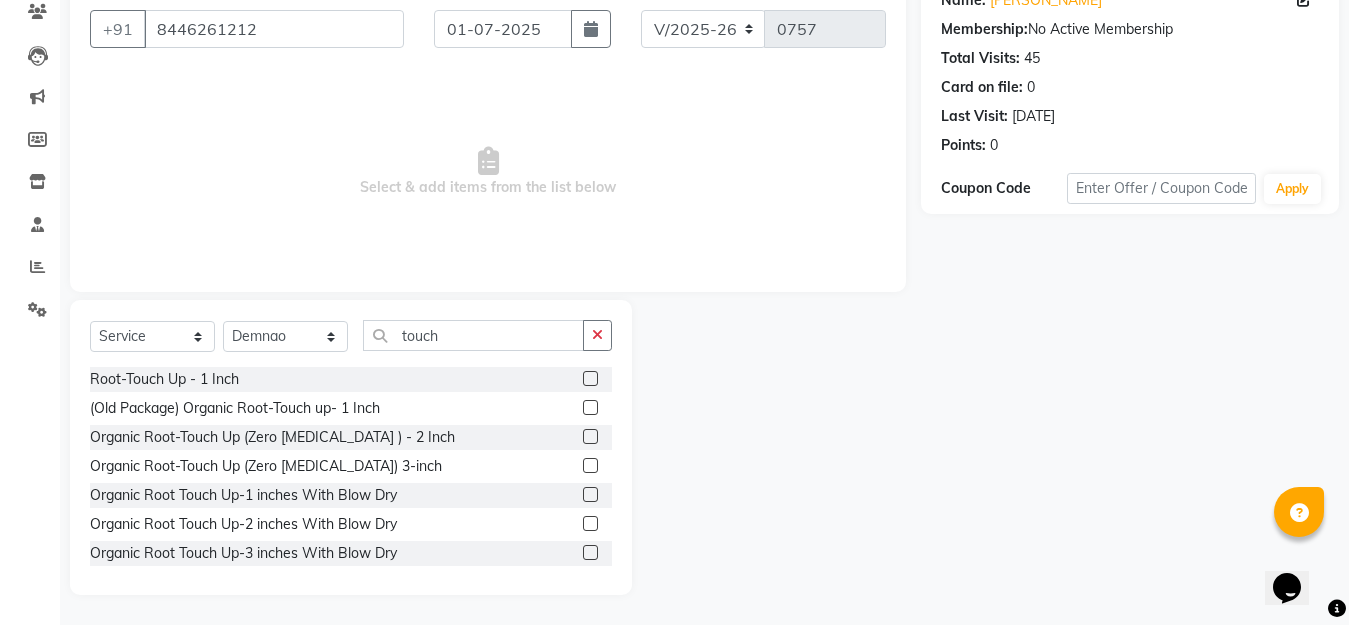 scroll, scrollTop: 32, scrollLeft: 0, axis: vertical 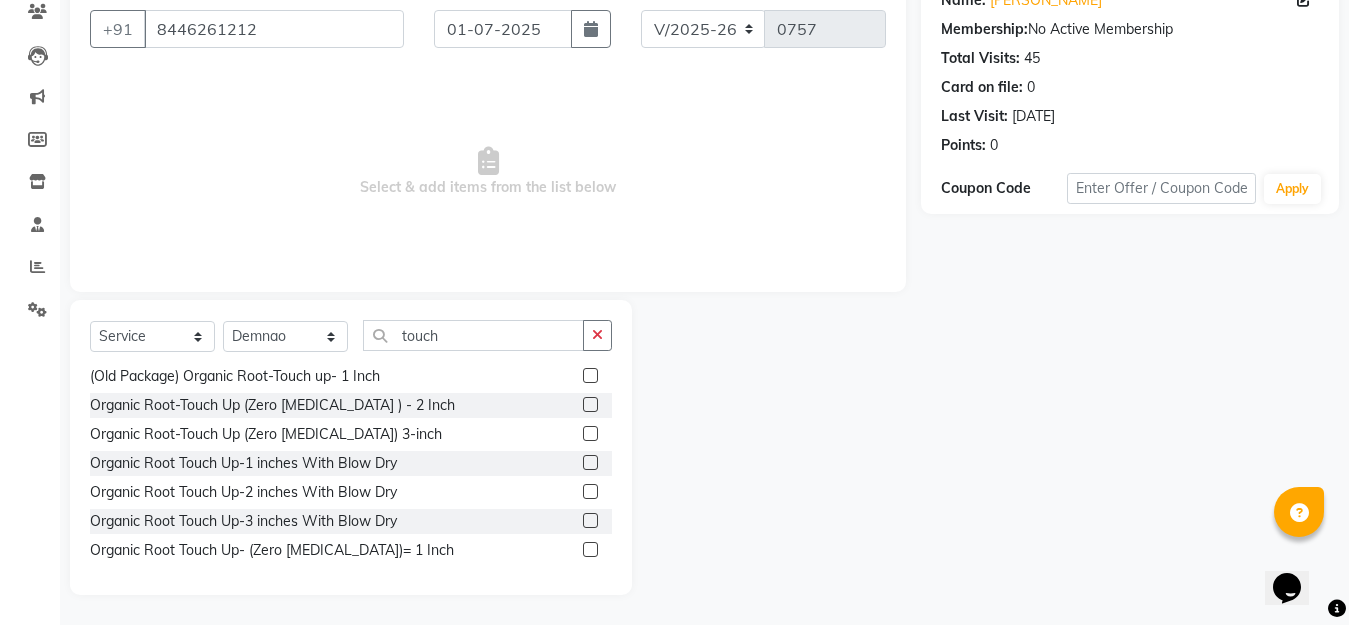click 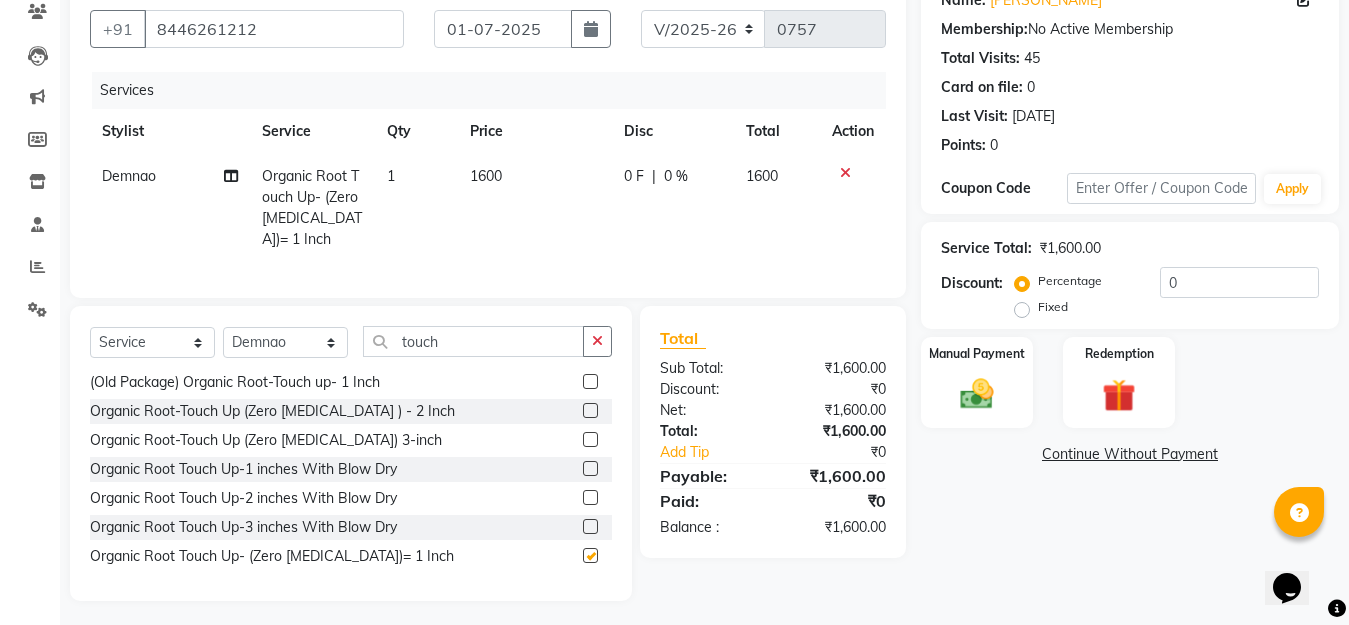checkbox on "false" 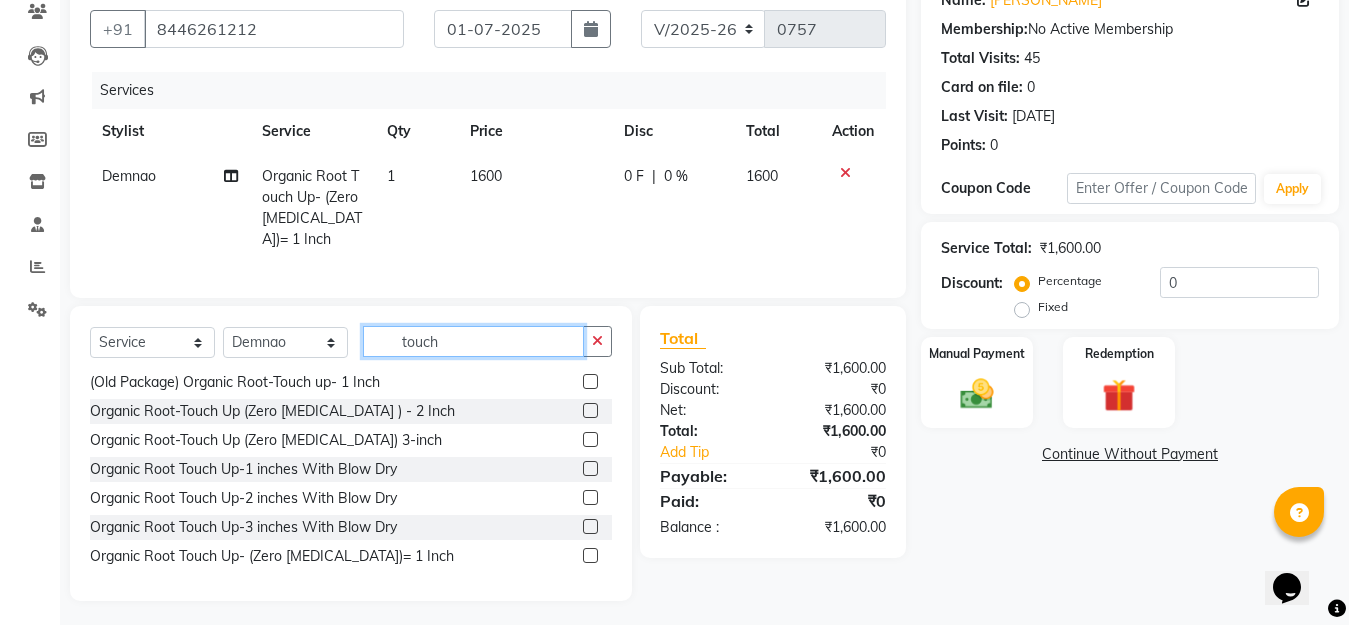 drag, startPoint x: 463, startPoint y: 360, endPoint x: 236, endPoint y: 308, distance: 232.87979 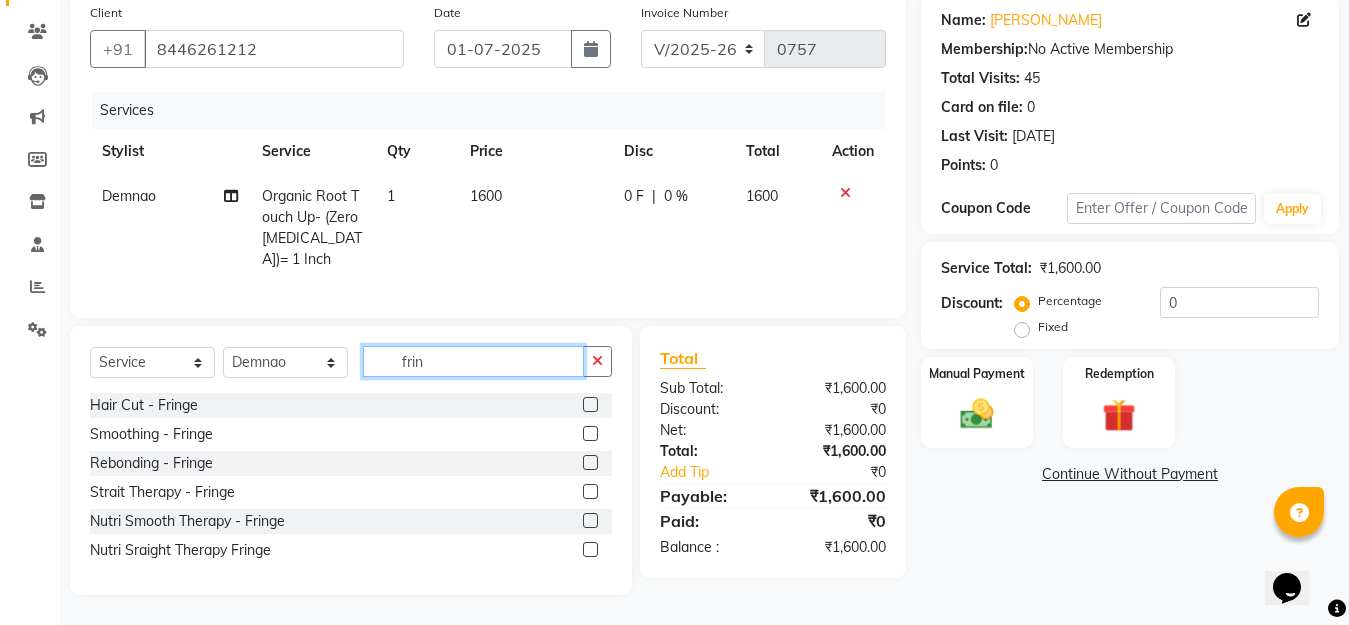 scroll, scrollTop: 0, scrollLeft: 0, axis: both 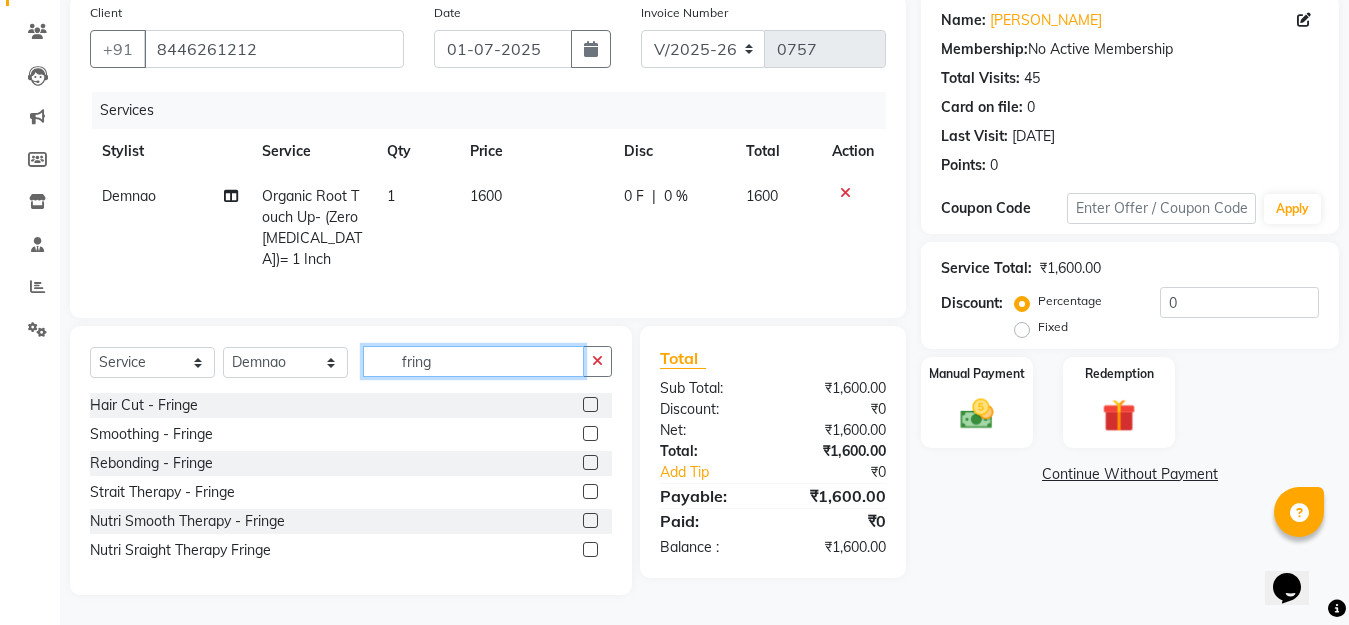 type on "fring" 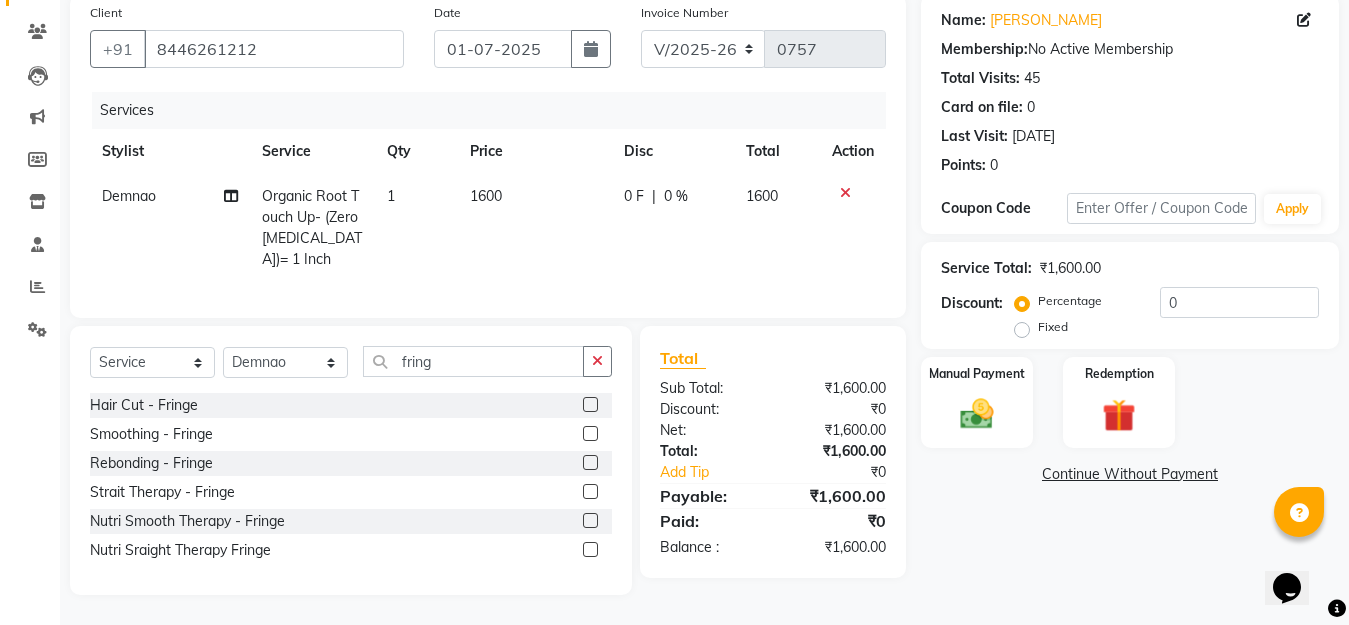 click 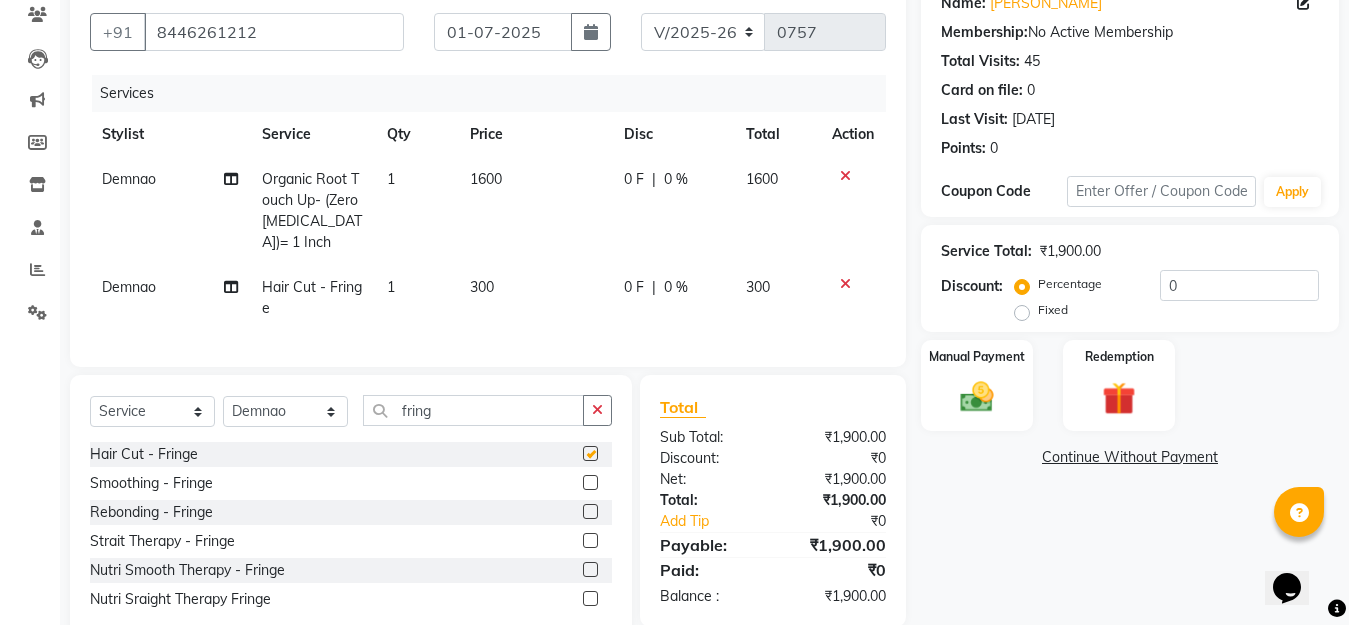 checkbox on "false" 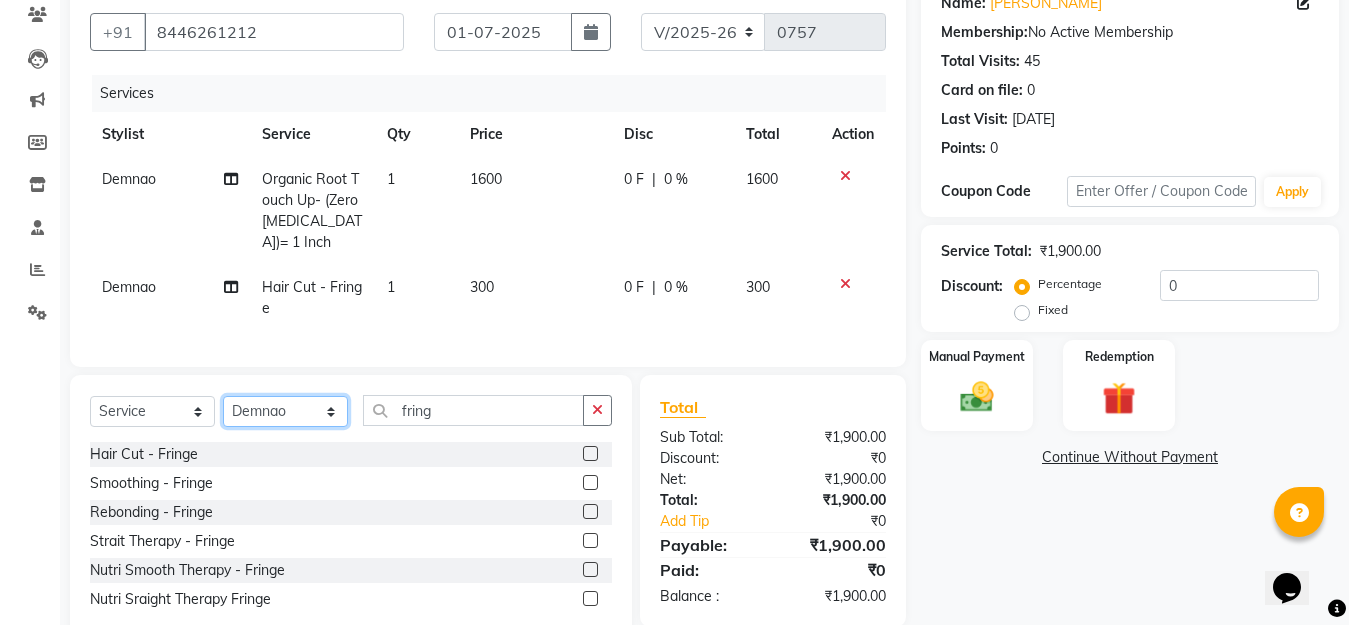 click on "Select Stylist Aarti Beautician Demnao [PERSON_NAME]  [PERSON_NAME]" 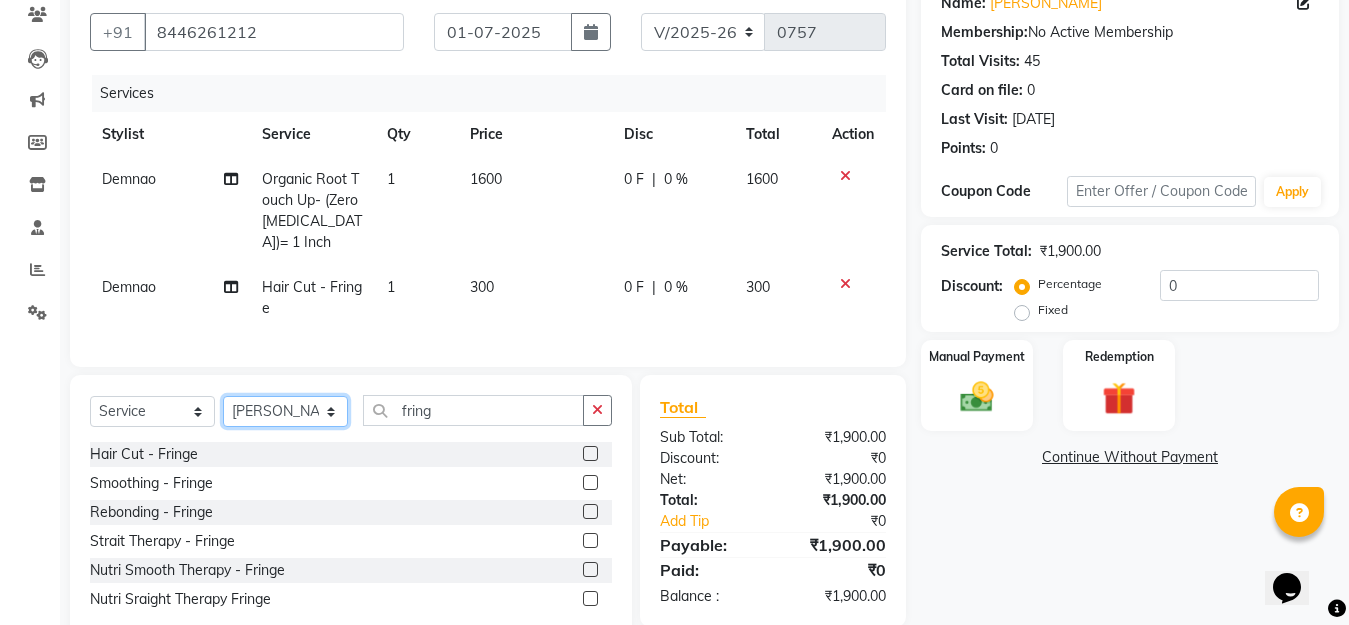 click on "Select Stylist Aarti Beautician Demnao [PERSON_NAME]  [PERSON_NAME]" 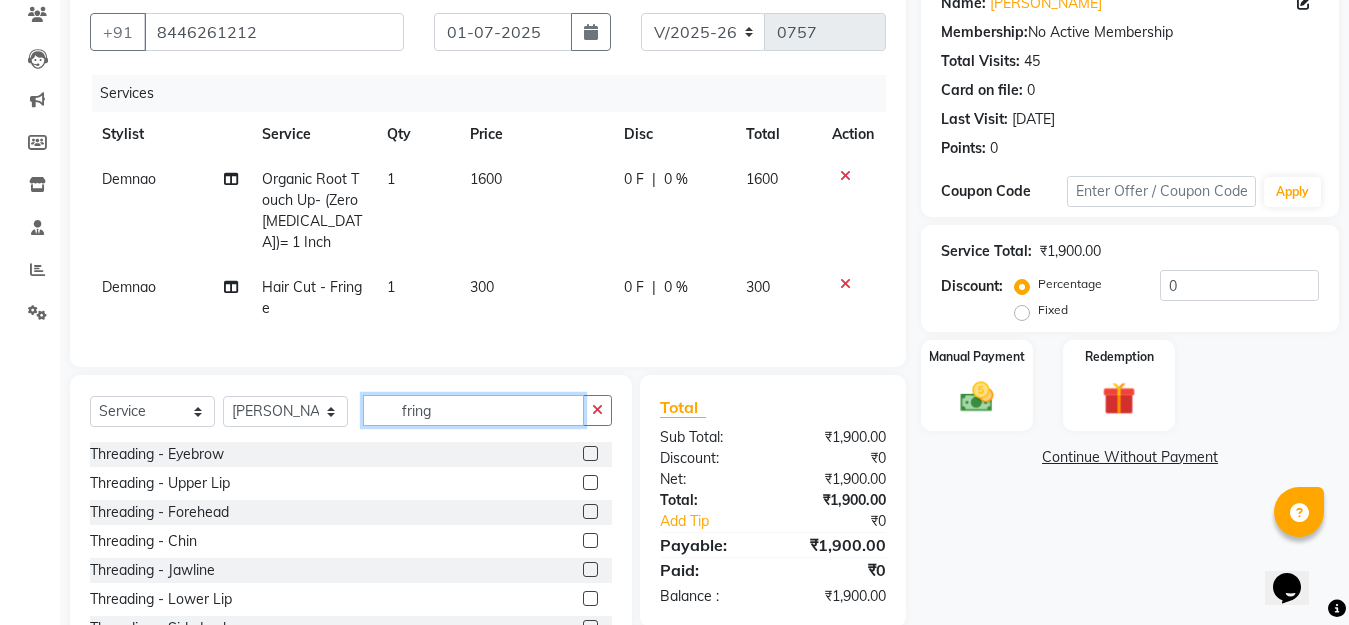 drag, startPoint x: 509, startPoint y: 424, endPoint x: 304, endPoint y: 413, distance: 205.2949 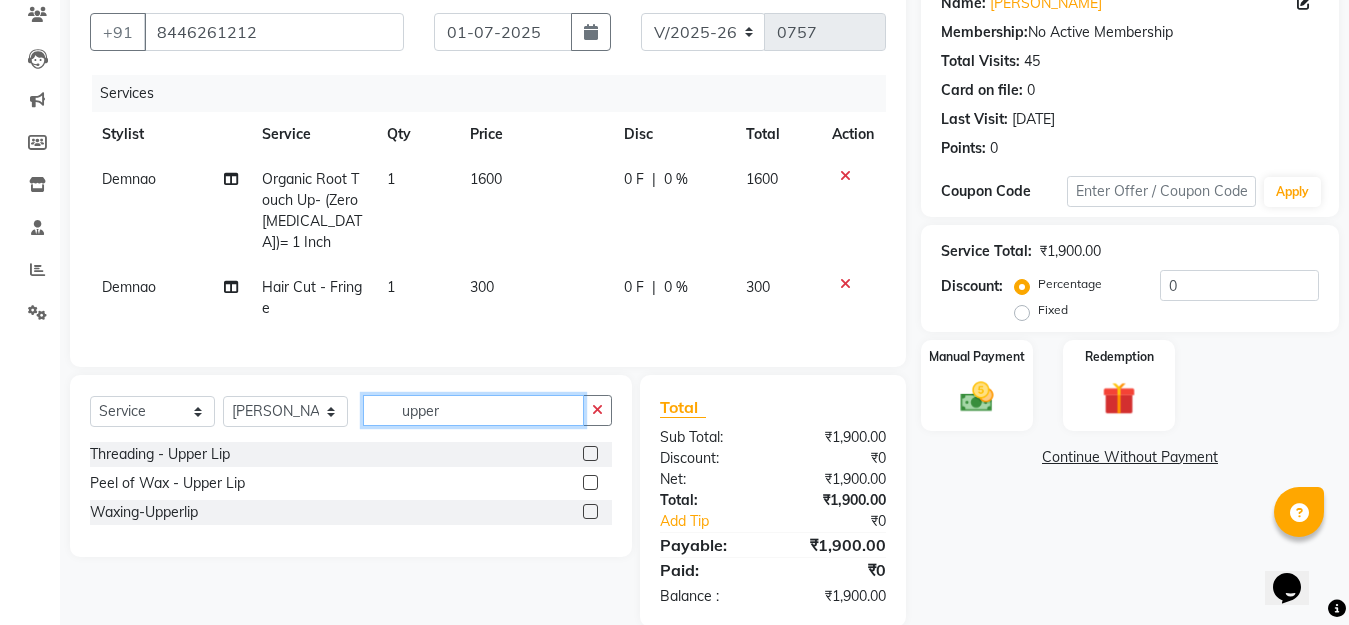 type on "upper" 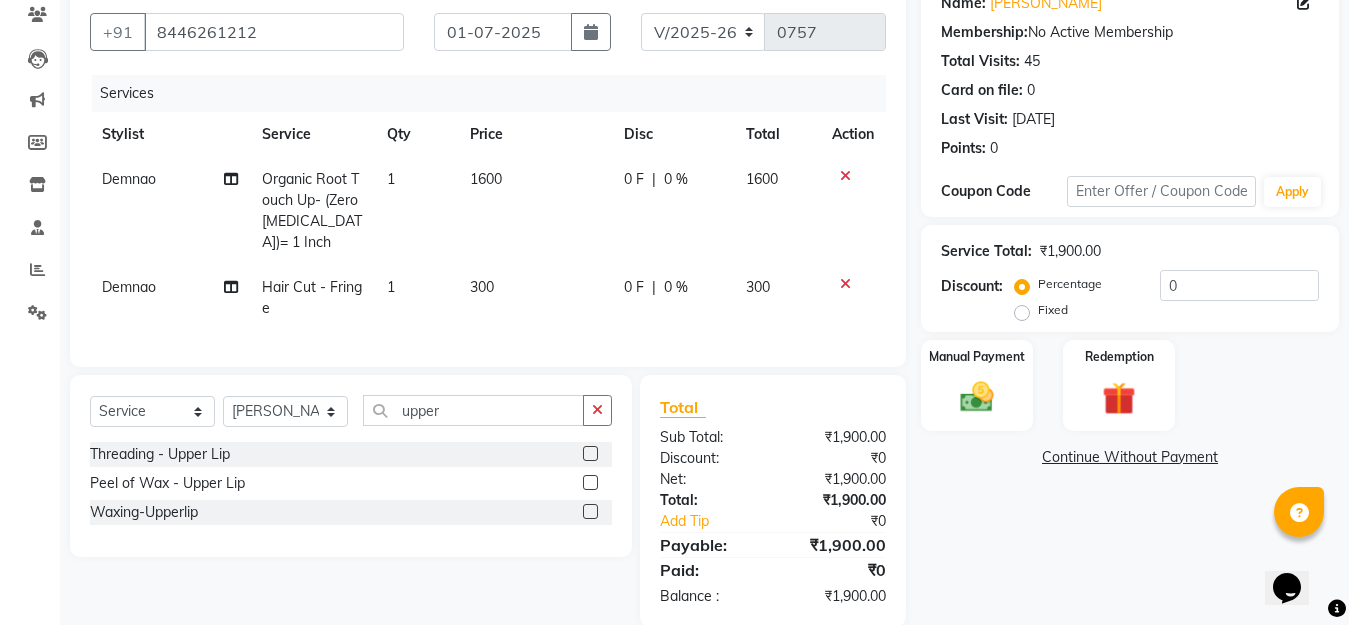 click 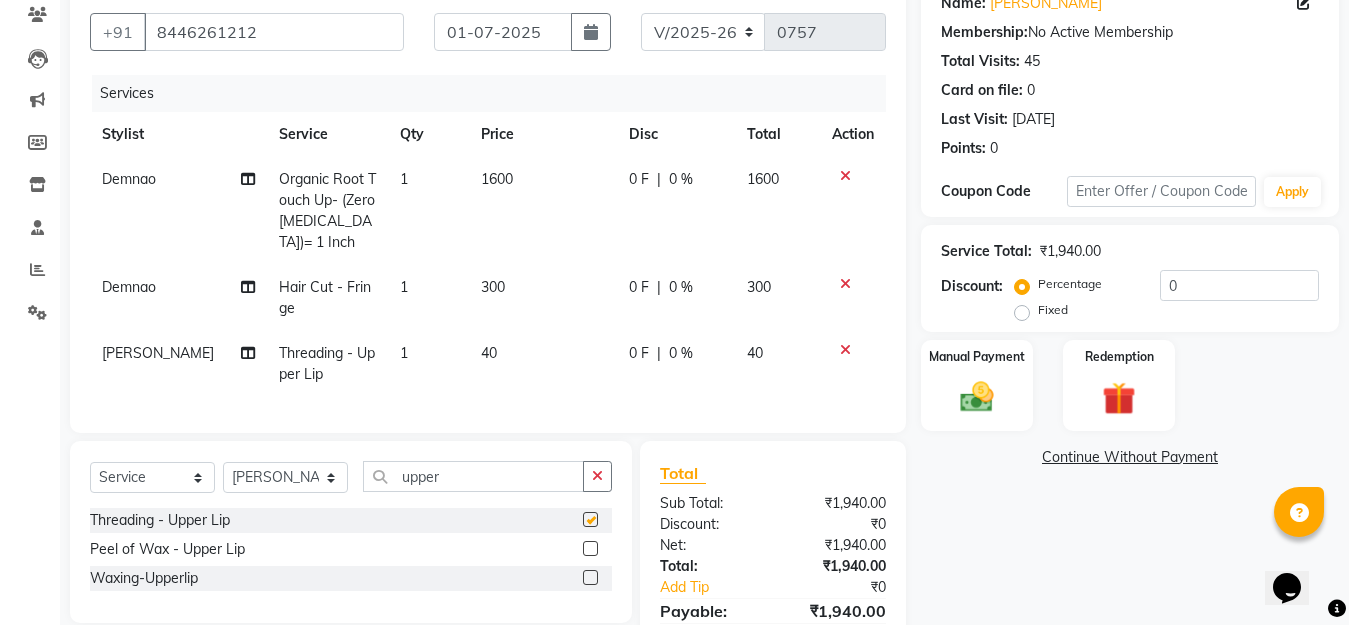 checkbox on "false" 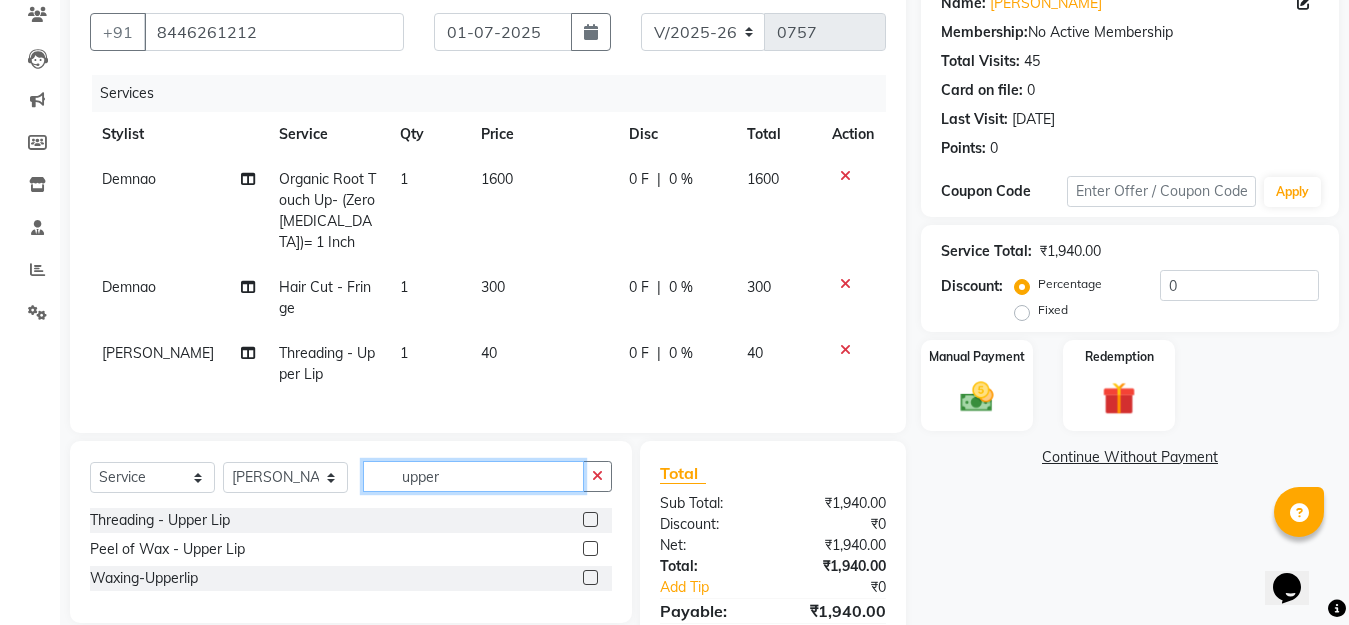 drag, startPoint x: 469, startPoint y: 492, endPoint x: 332, endPoint y: 470, distance: 138.75517 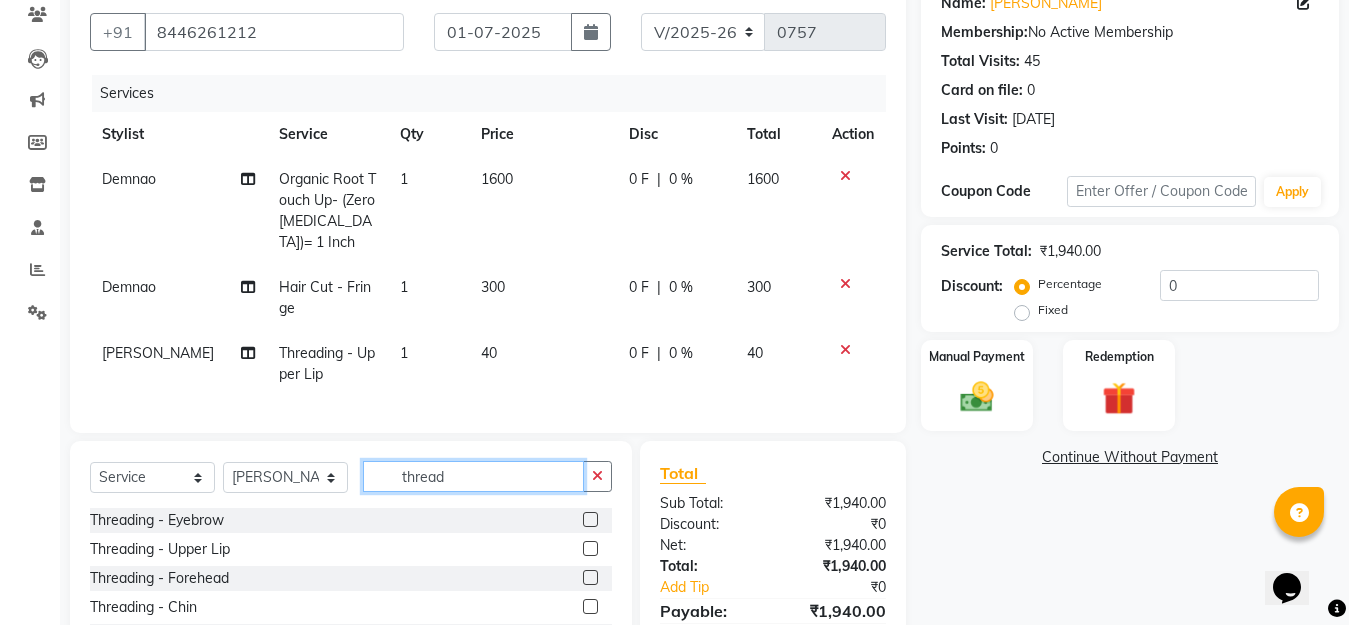 type on "thread" 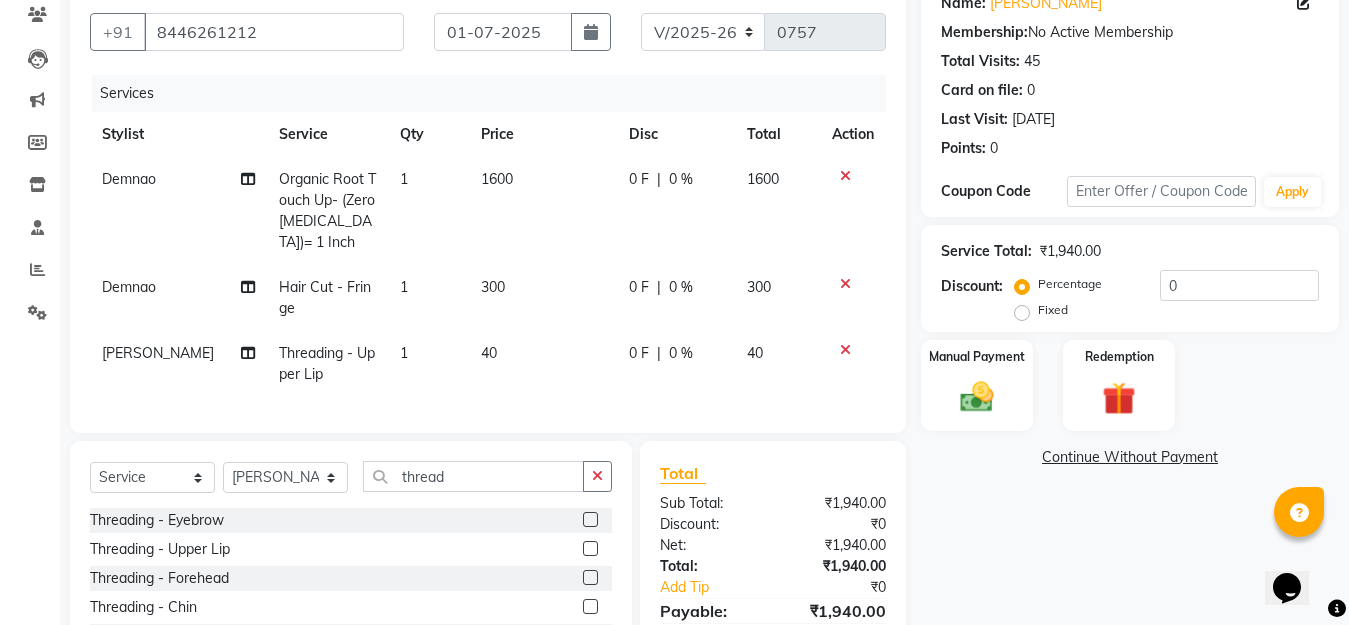 click 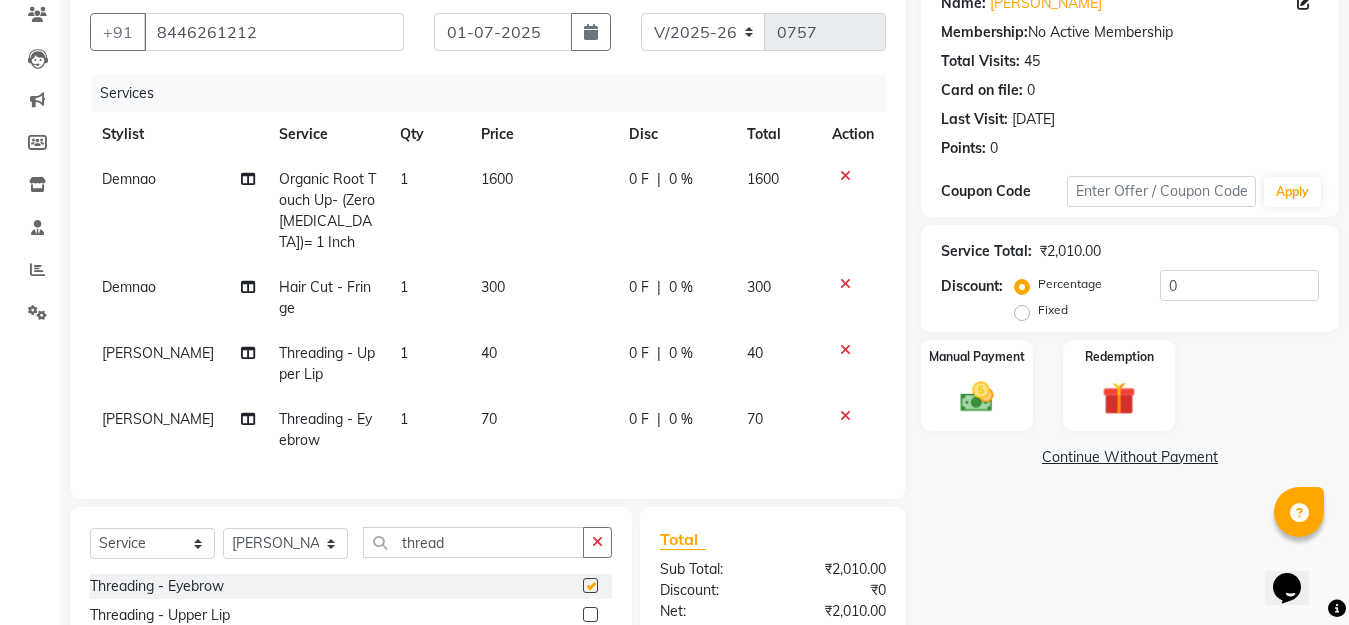 checkbox on "false" 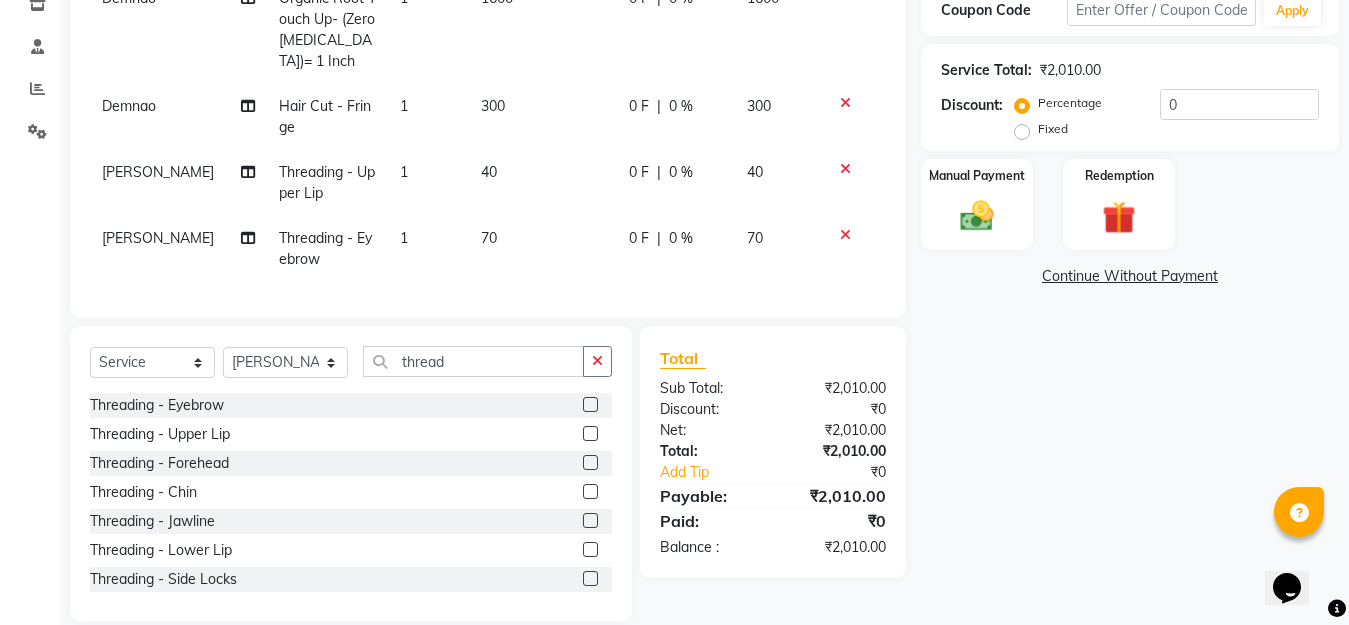 scroll, scrollTop: 397, scrollLeft: 0, axis: vertical 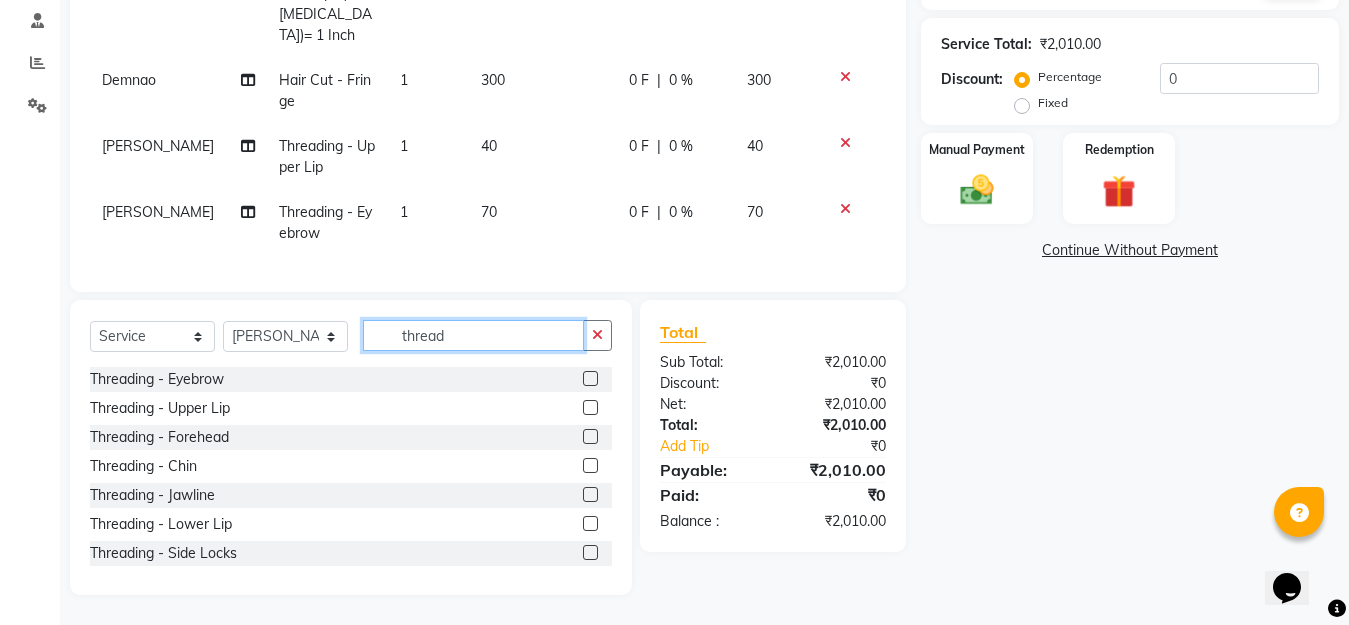 drag, startPoint x: 492, startPoint y: 334, endPoint x: 109, endPoint y: 365, distance: 384.25253 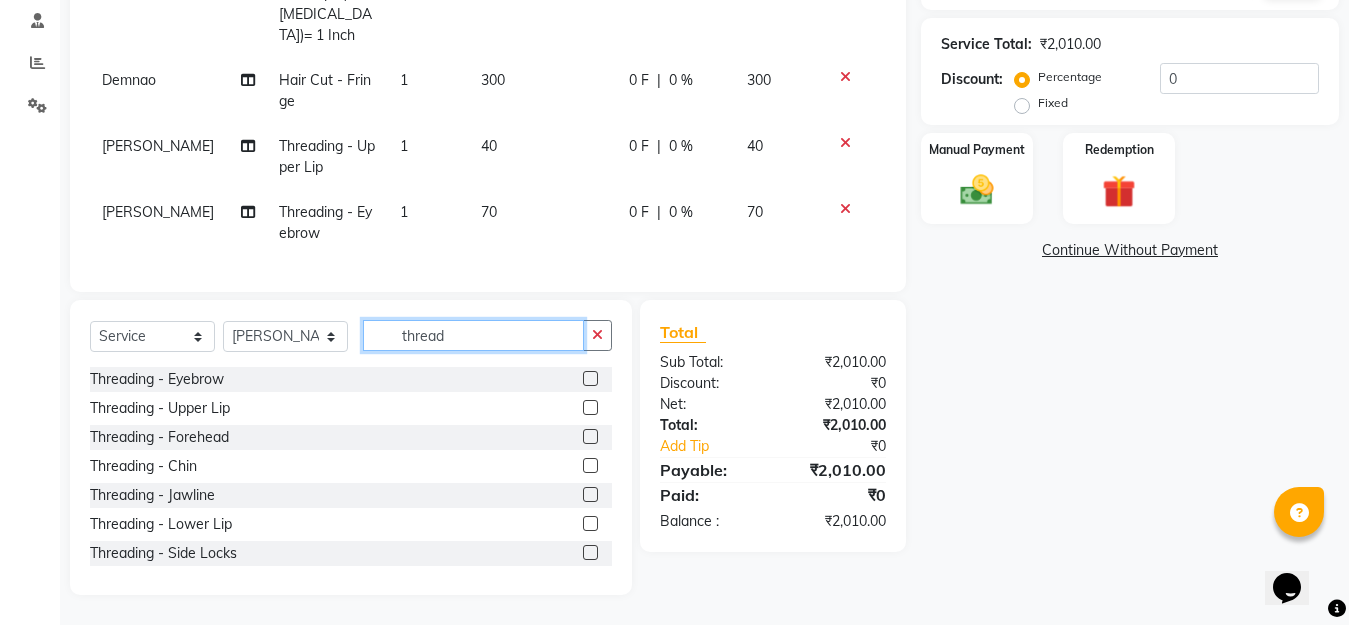 paste 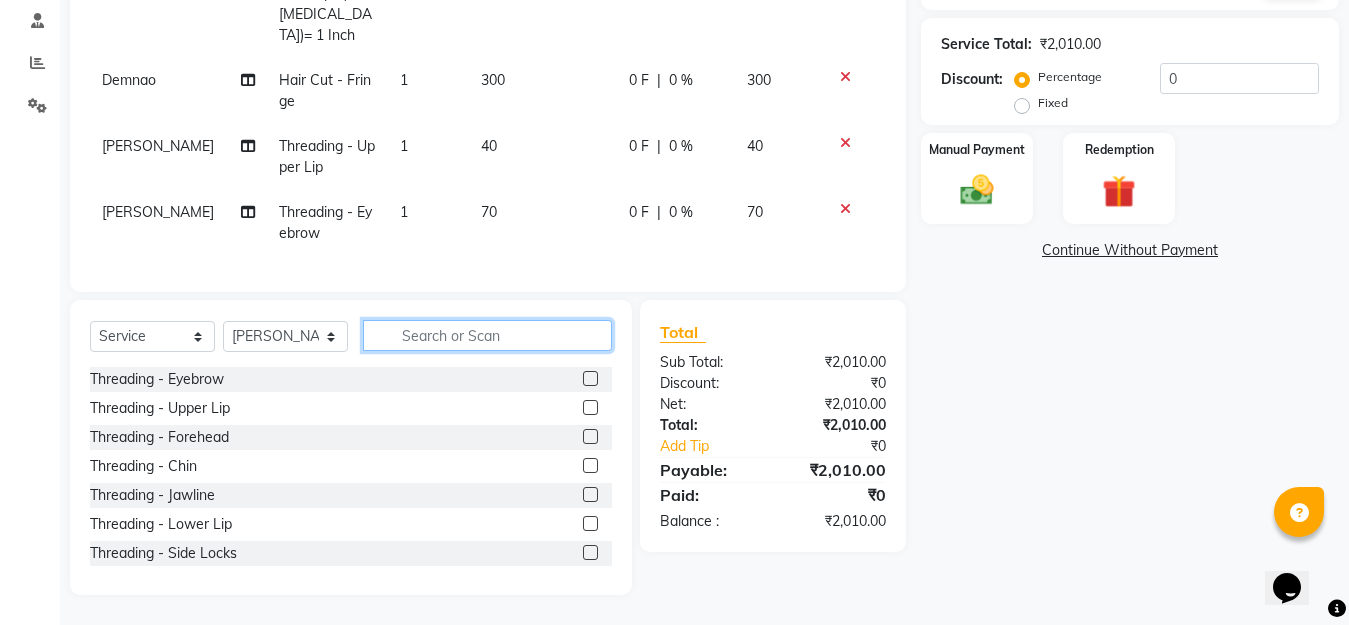 paste on "R" 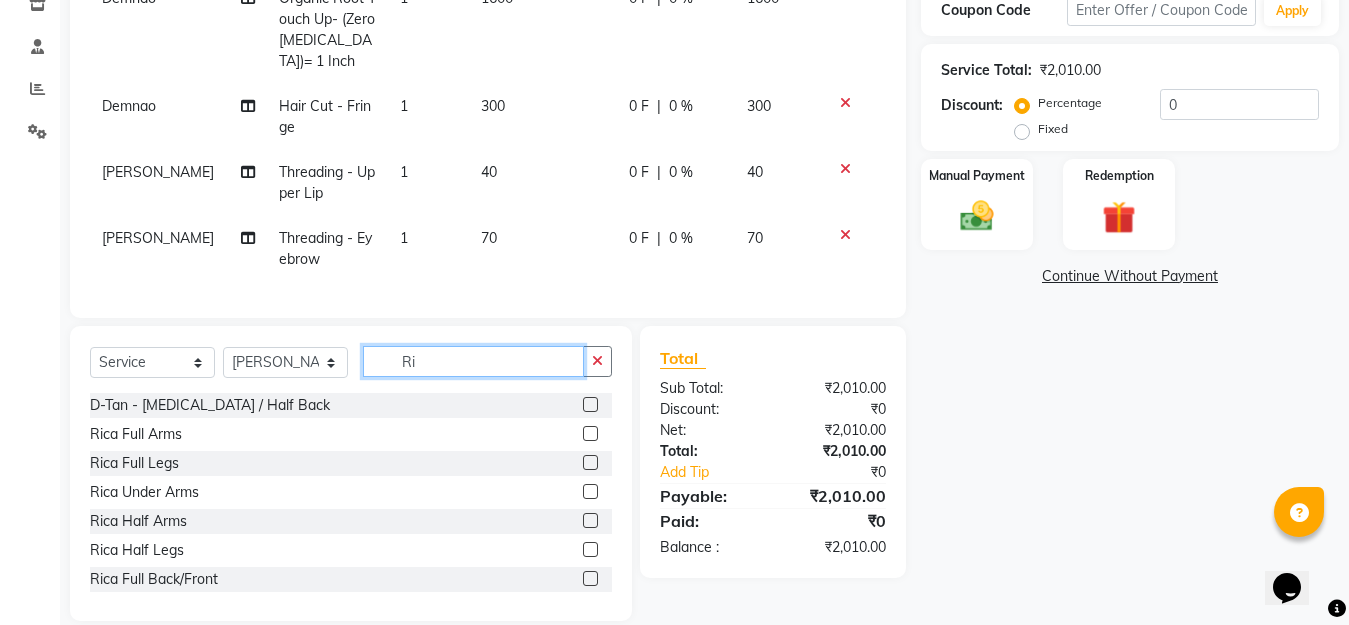 scroll, scrollTop: 397, scrollLeft: 0, axis: vertical 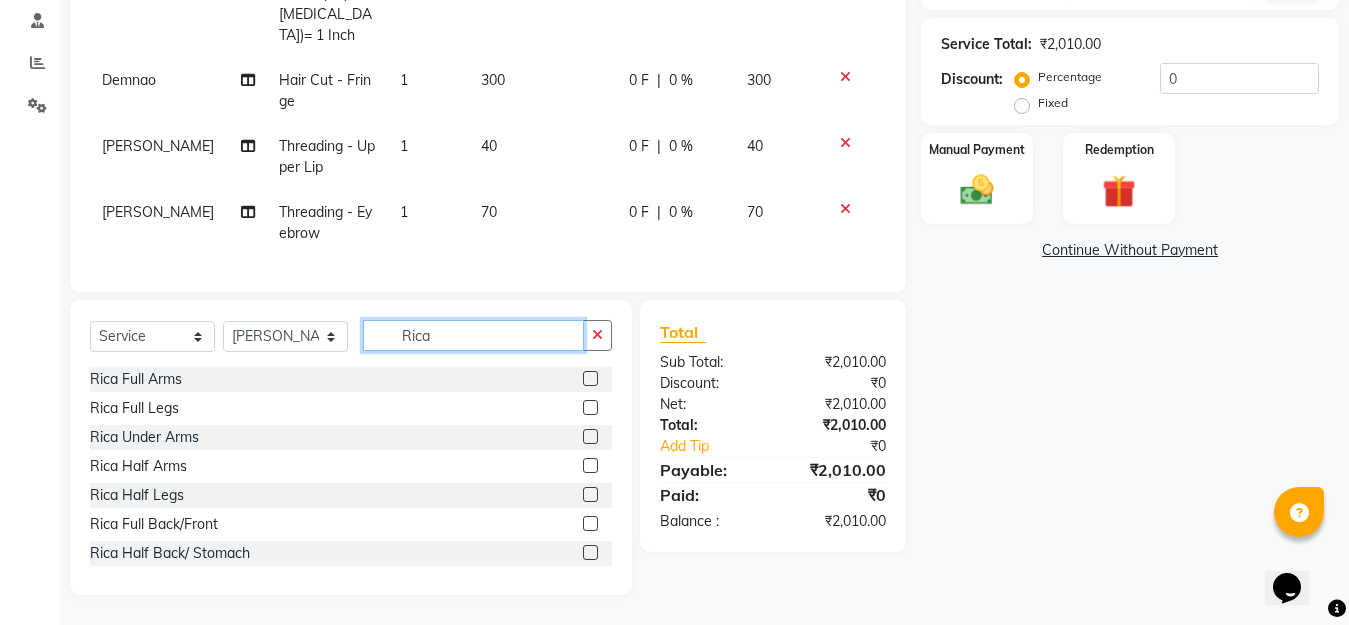 type on "Rica" 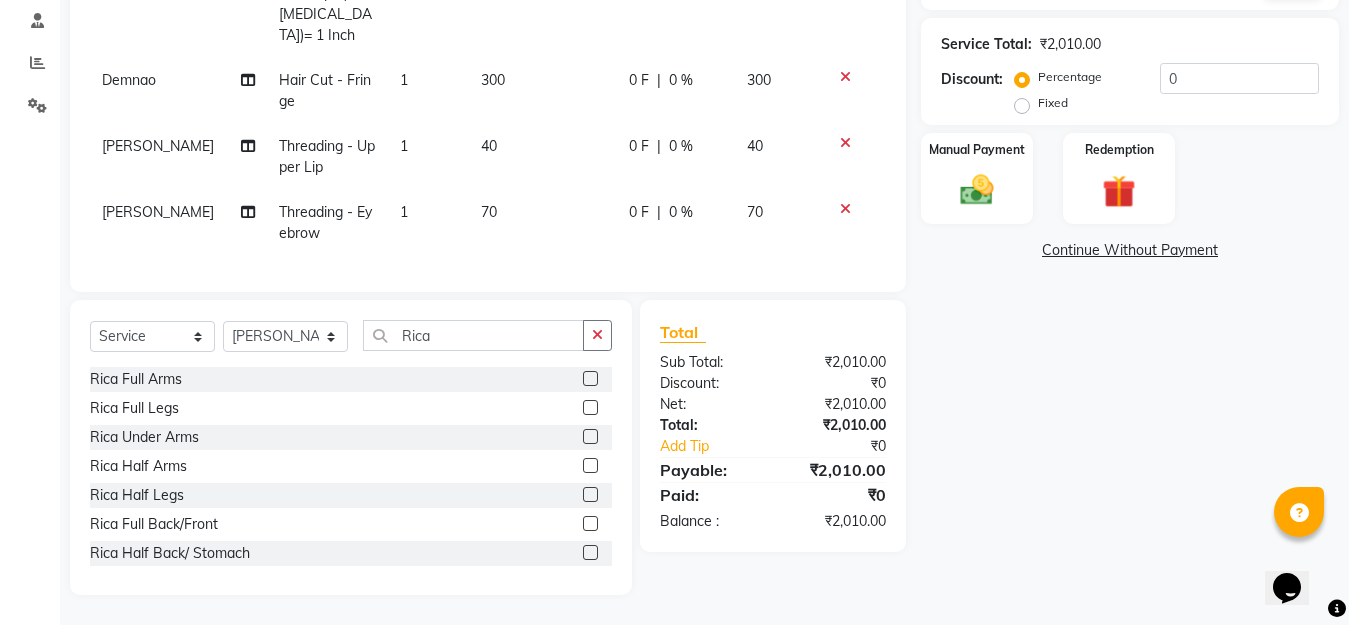 click 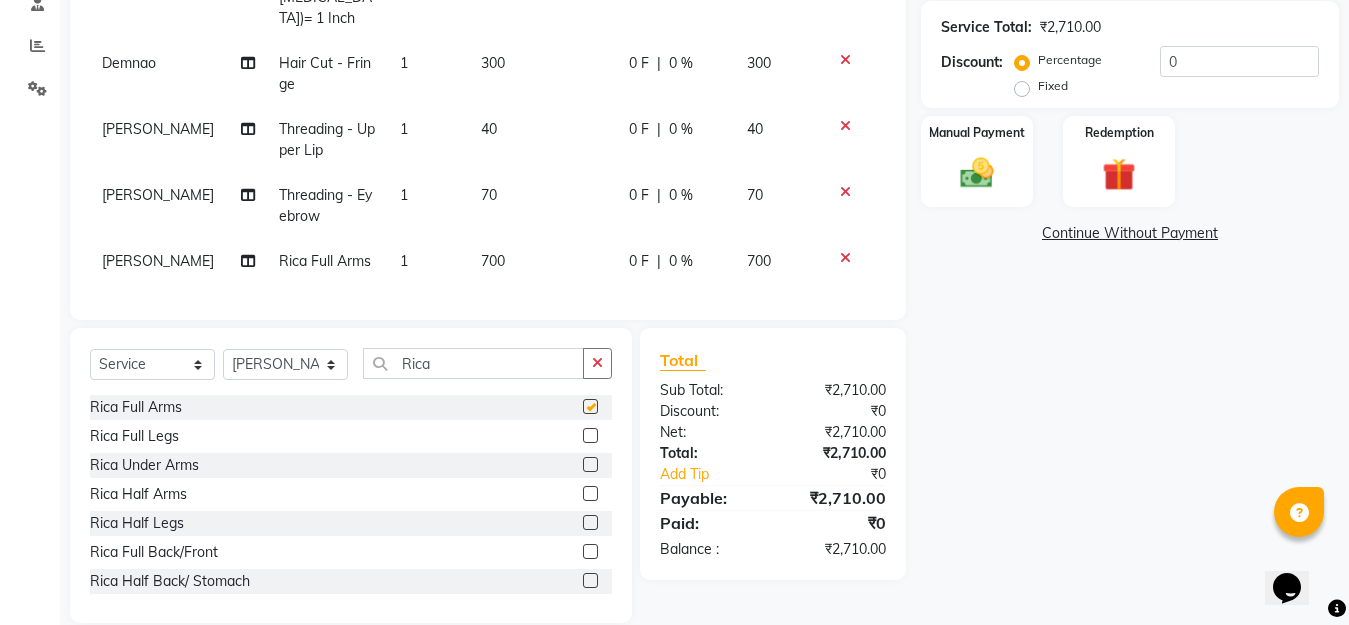 checkbox on "false" 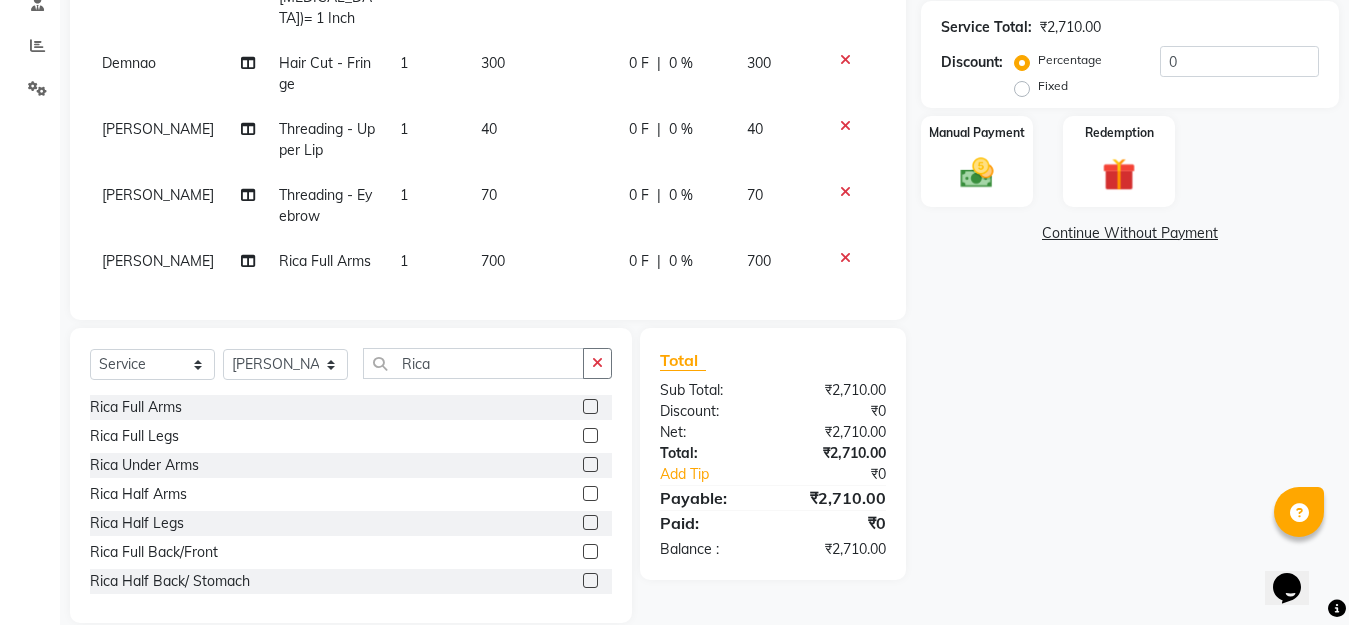 click 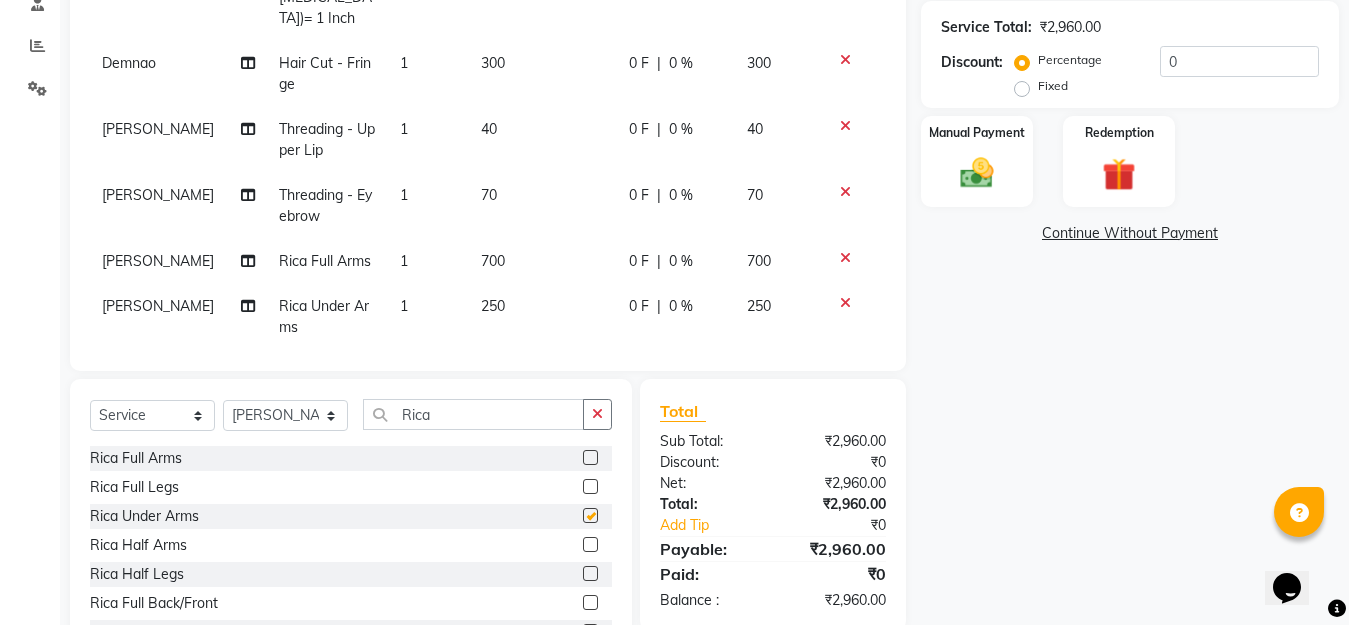 checkbox on "false" 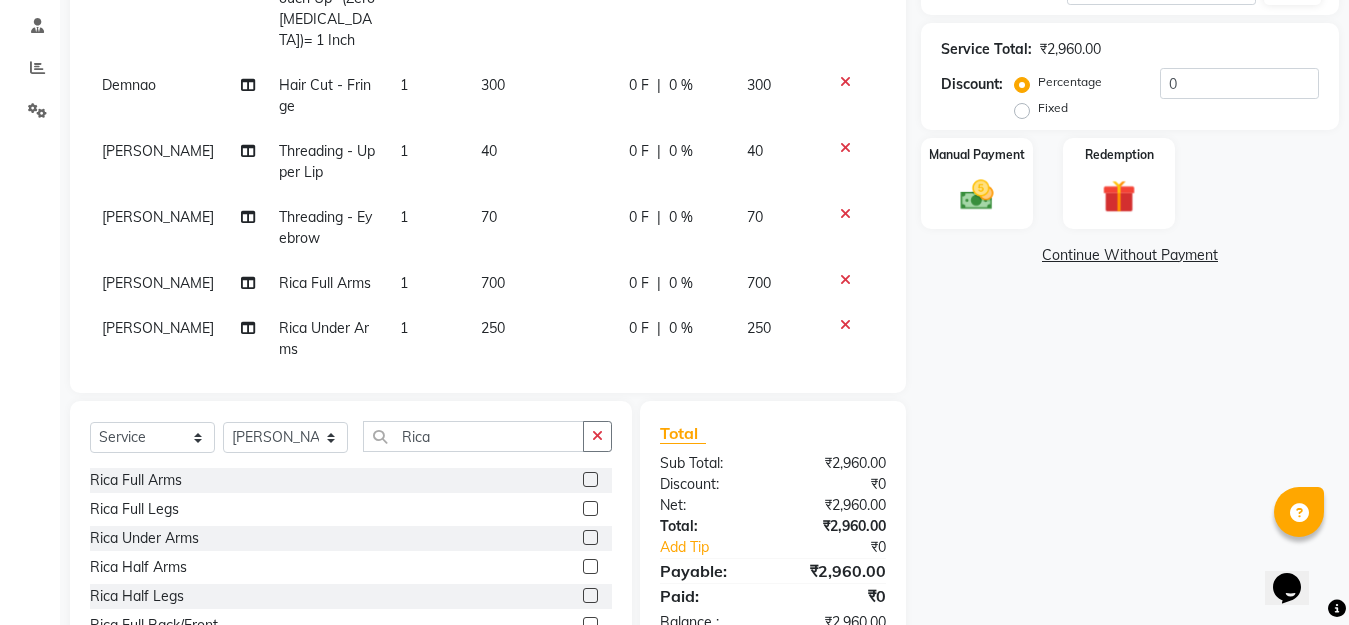 scroll, scrollTop: 397, scrollLeft: 0, axis: vertical 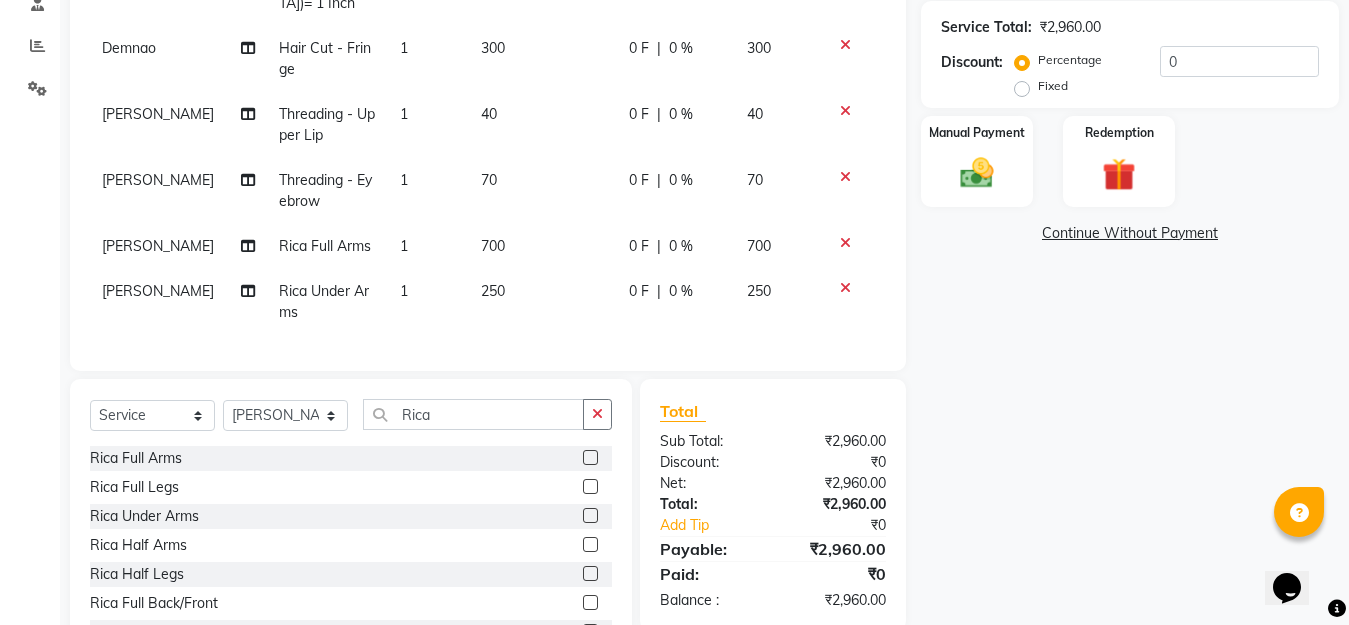 click 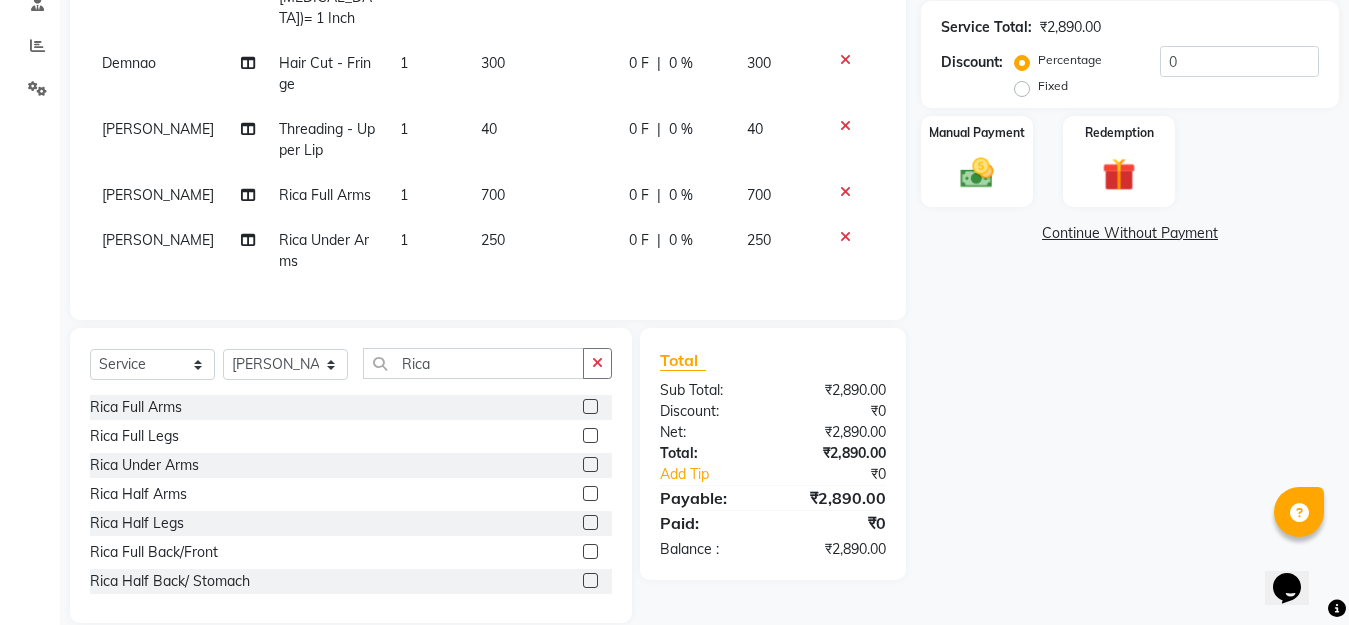 scroll, scrollTop: 0, scrollLeft: 0, axis: both 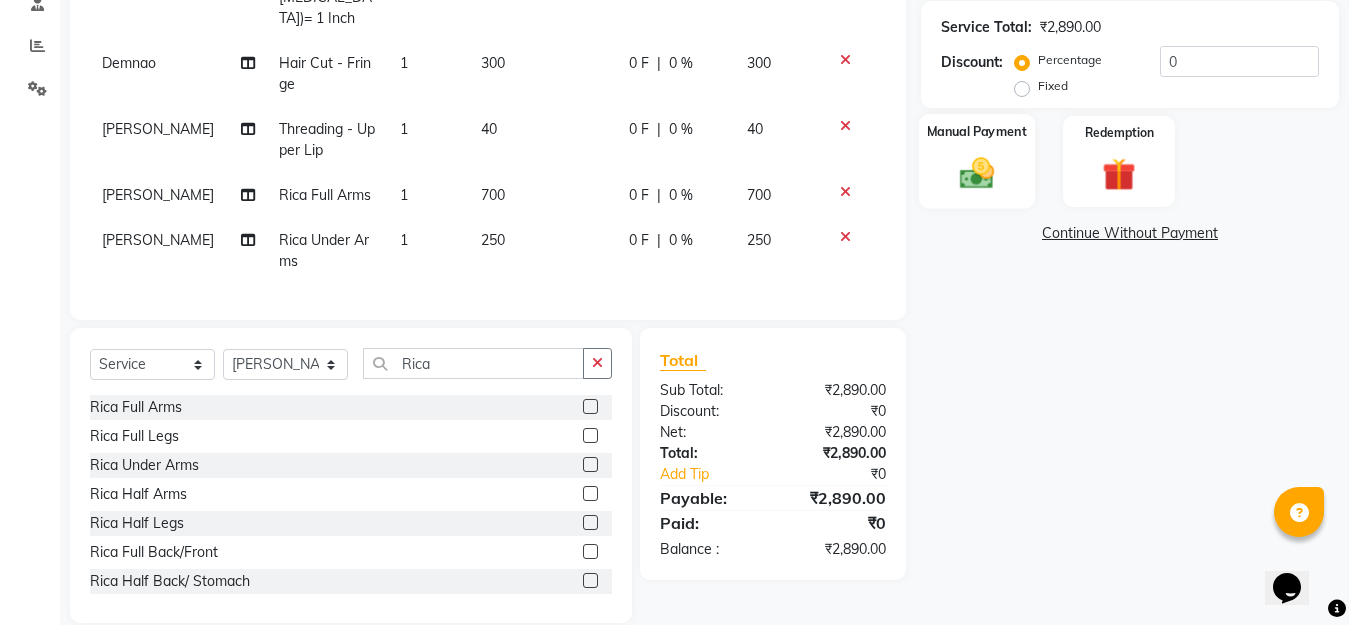 click 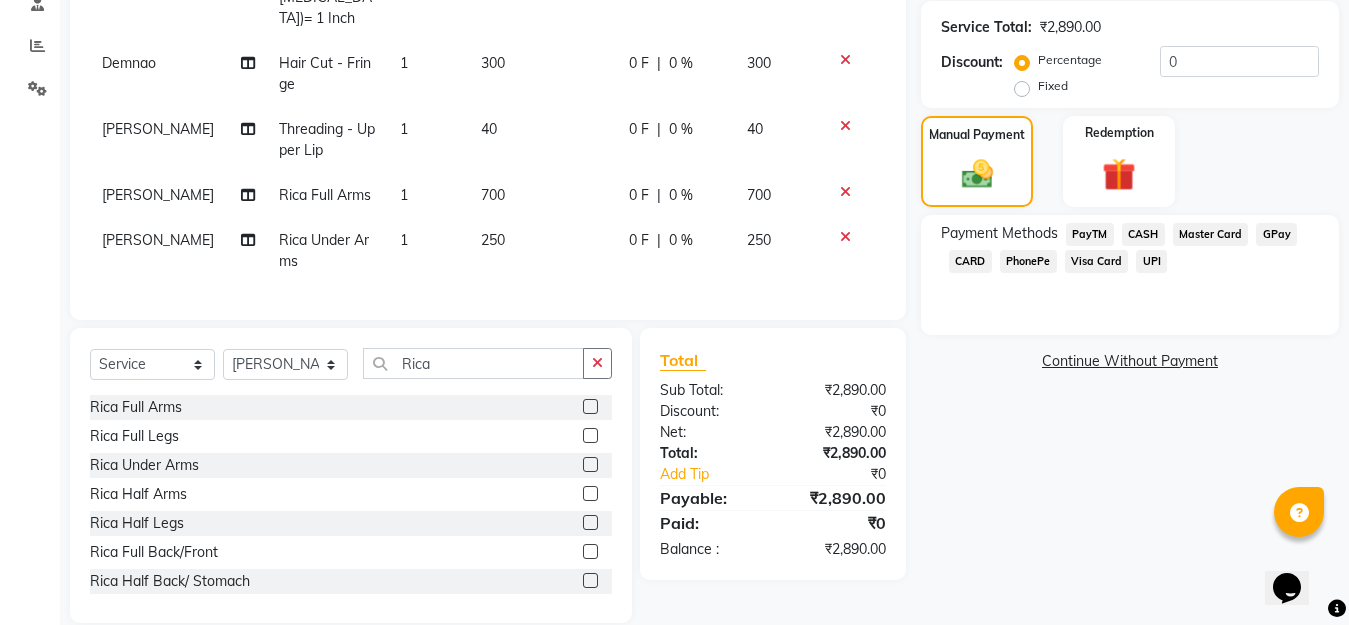 click on "GPay" 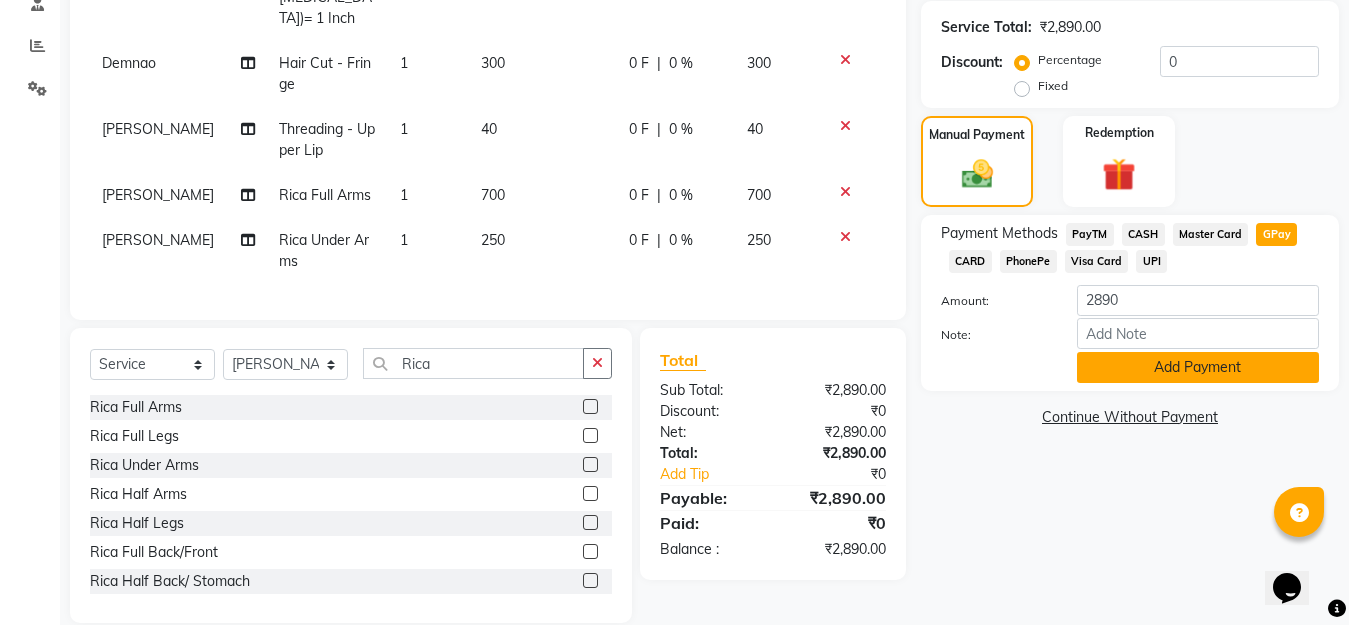 click on "Add Payment" 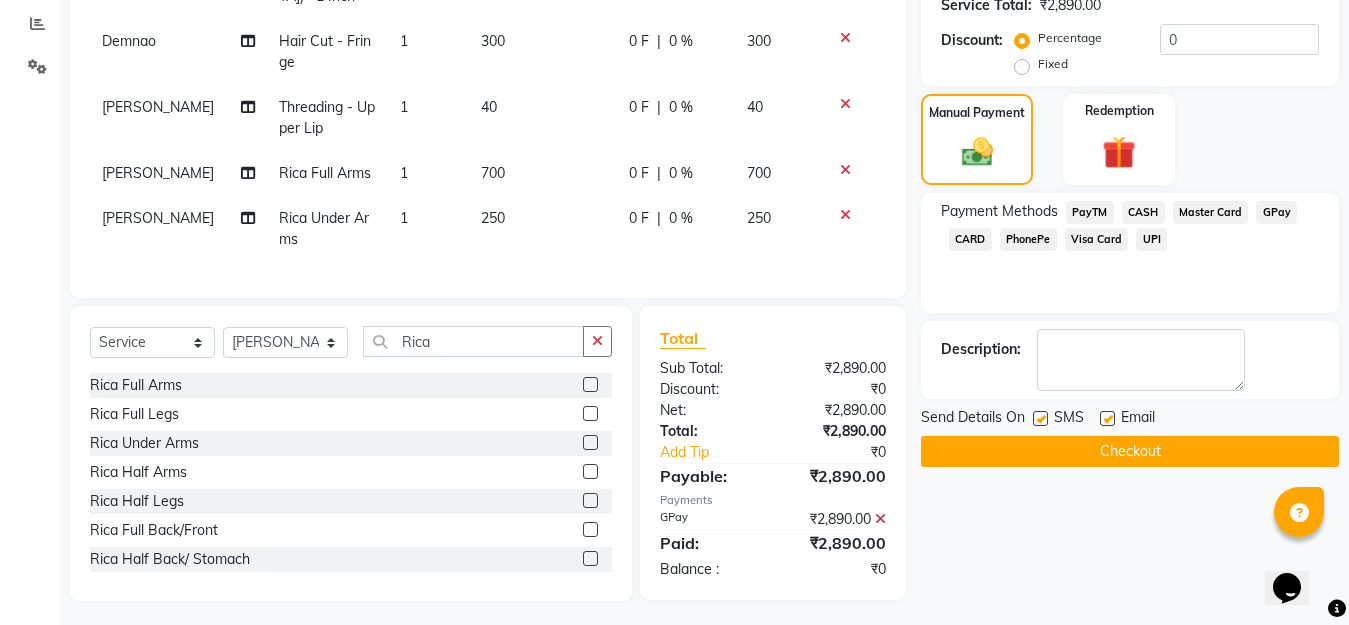 scroll, scrollTop: 425, scrollLeft: 0, axis: vertical 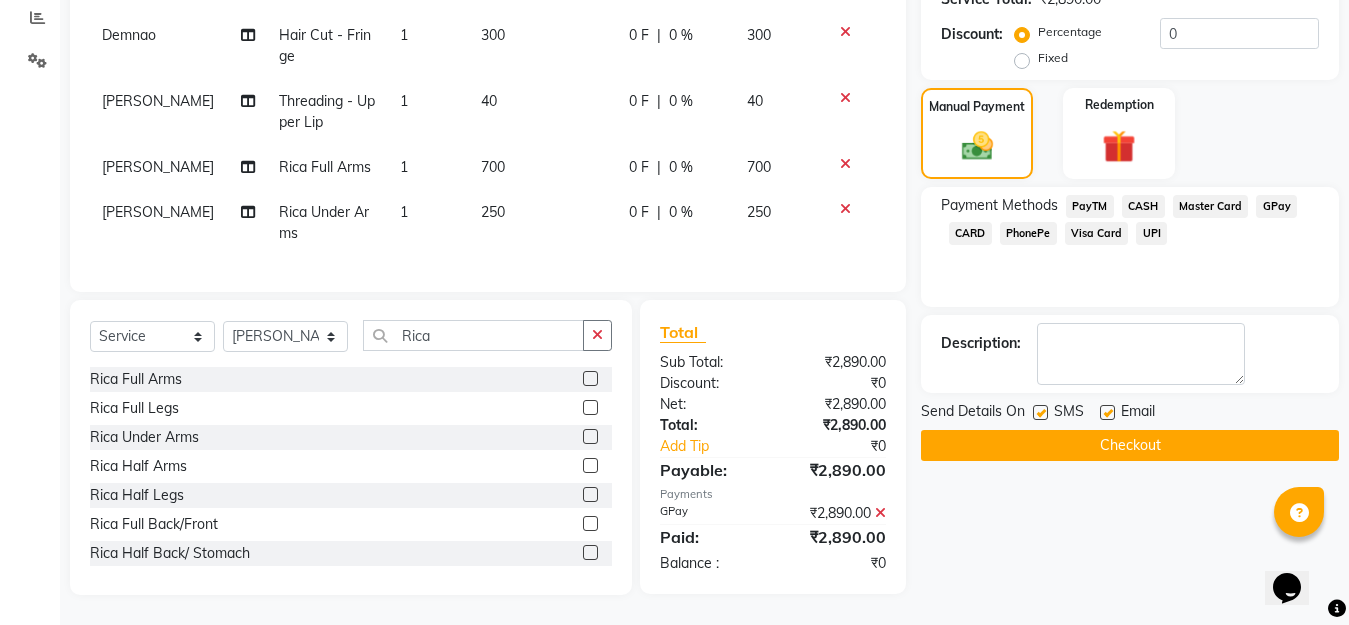 click on "Checkout" 